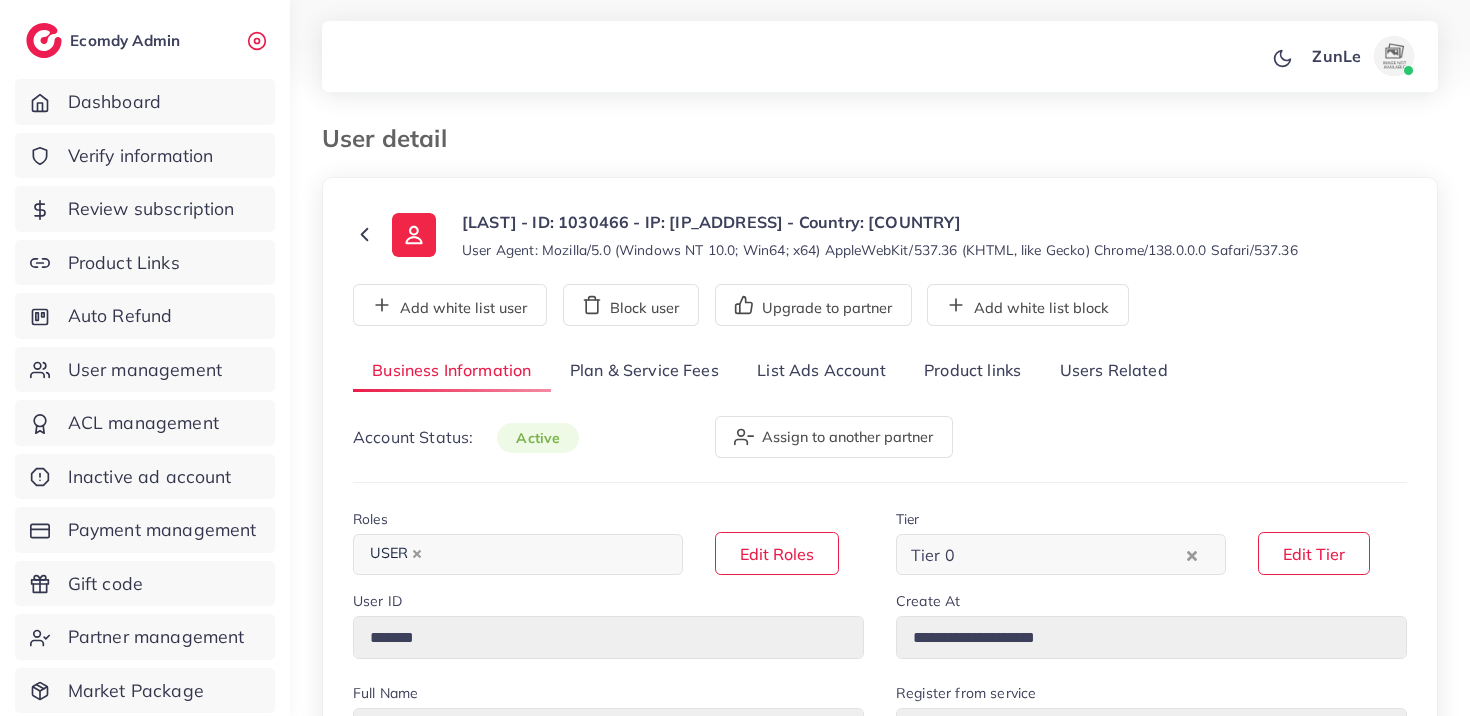 select on "*******" 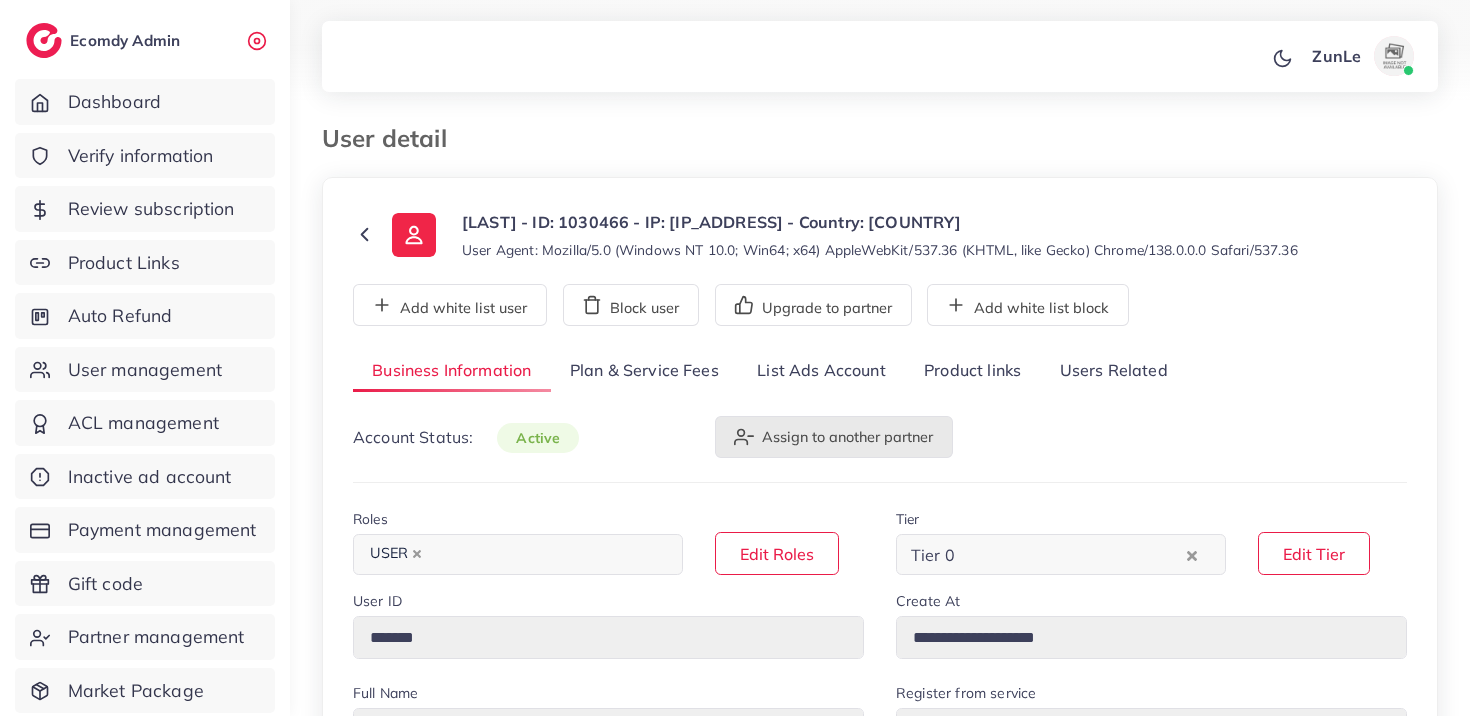 scroll, scrollTop: 0, scrollLeft: 0, axis: both 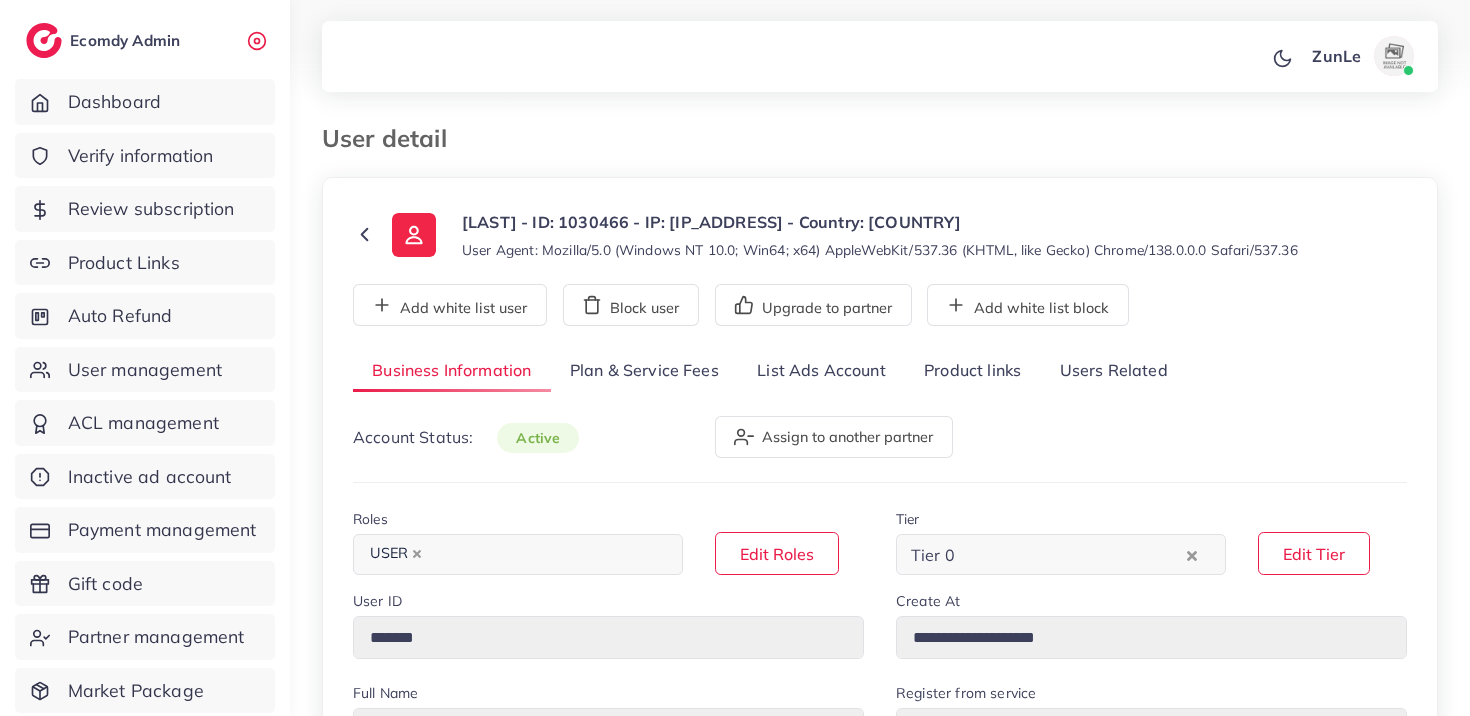 click on "List Ads Account" at bounding box center (821, 371) 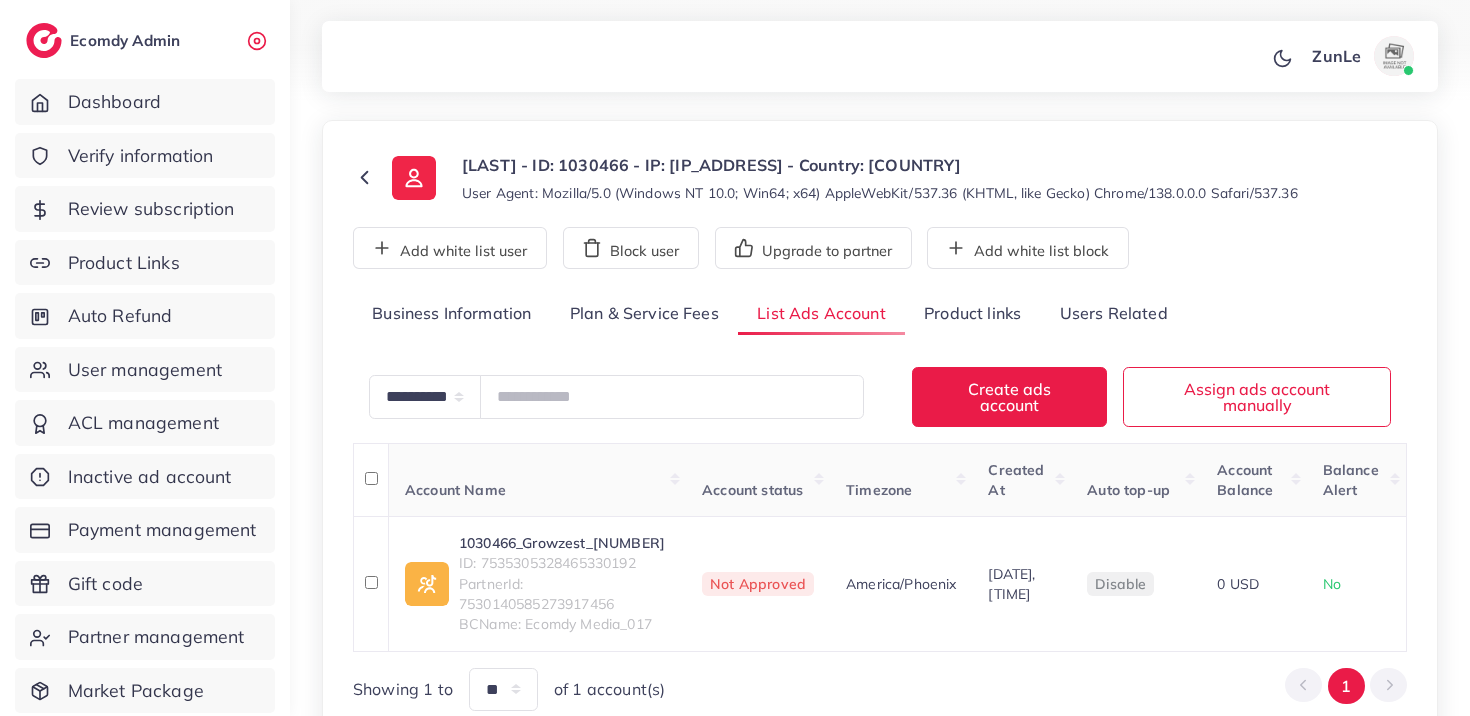 scroll, scrollTop: 181, scrollLeft: 0, axis: vertical 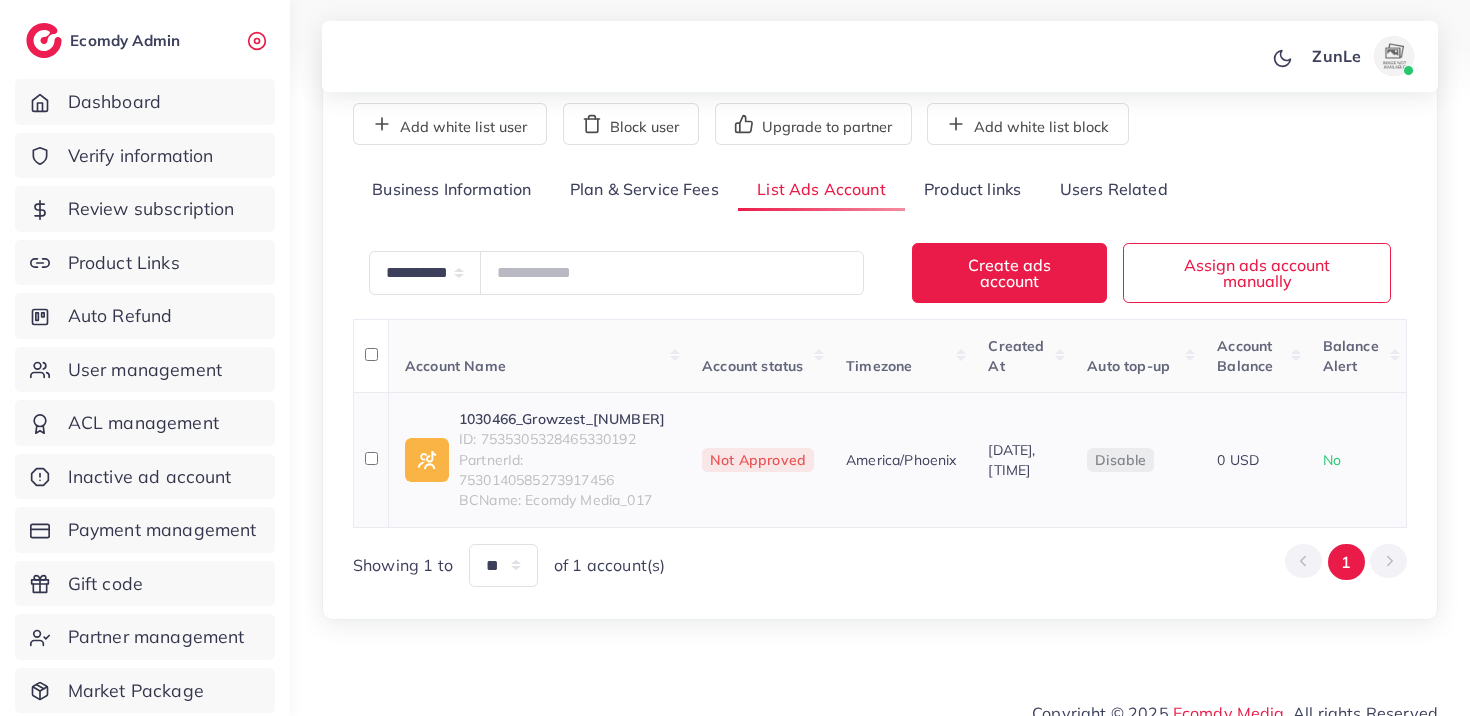 click on "1030466_Growzest_1754450029739" at bounding box center [564, 419] 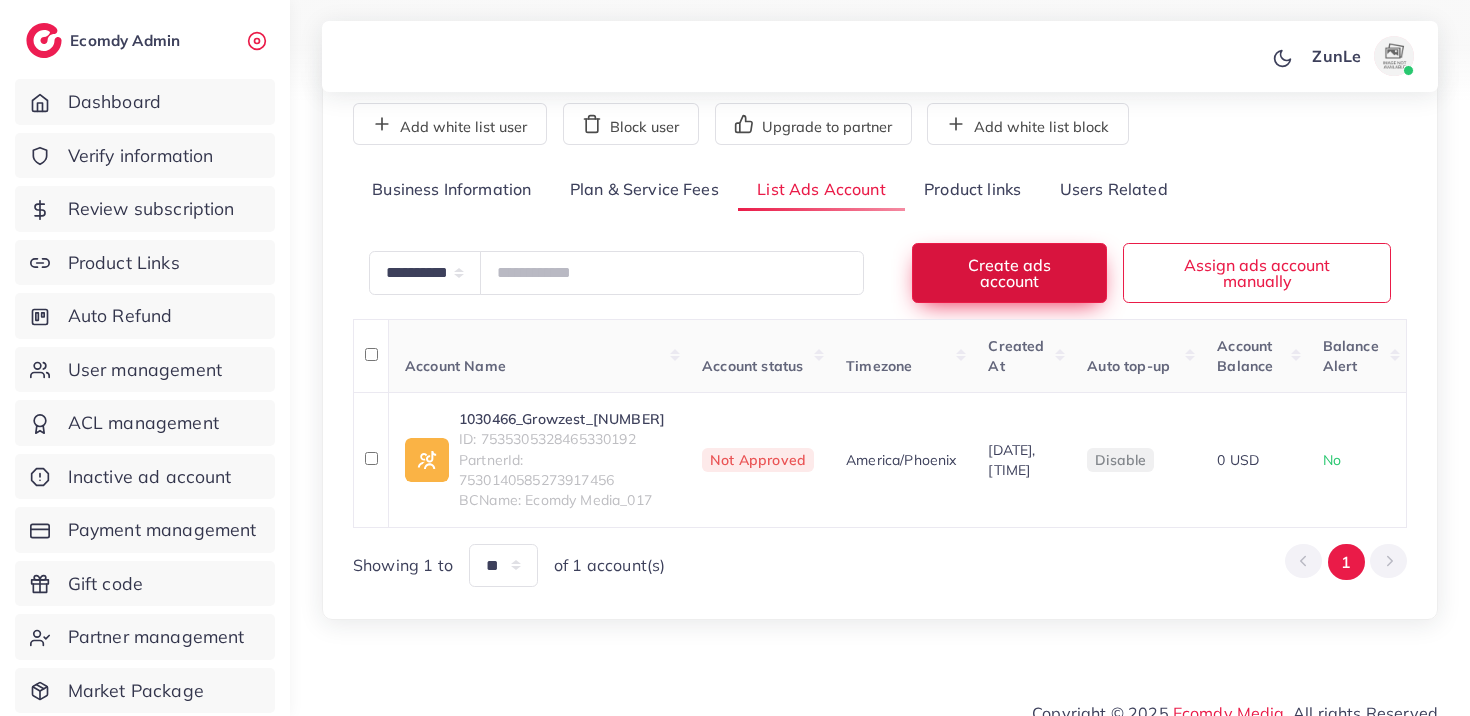 click on "Create ads account" at bounding box center [1009, 272] 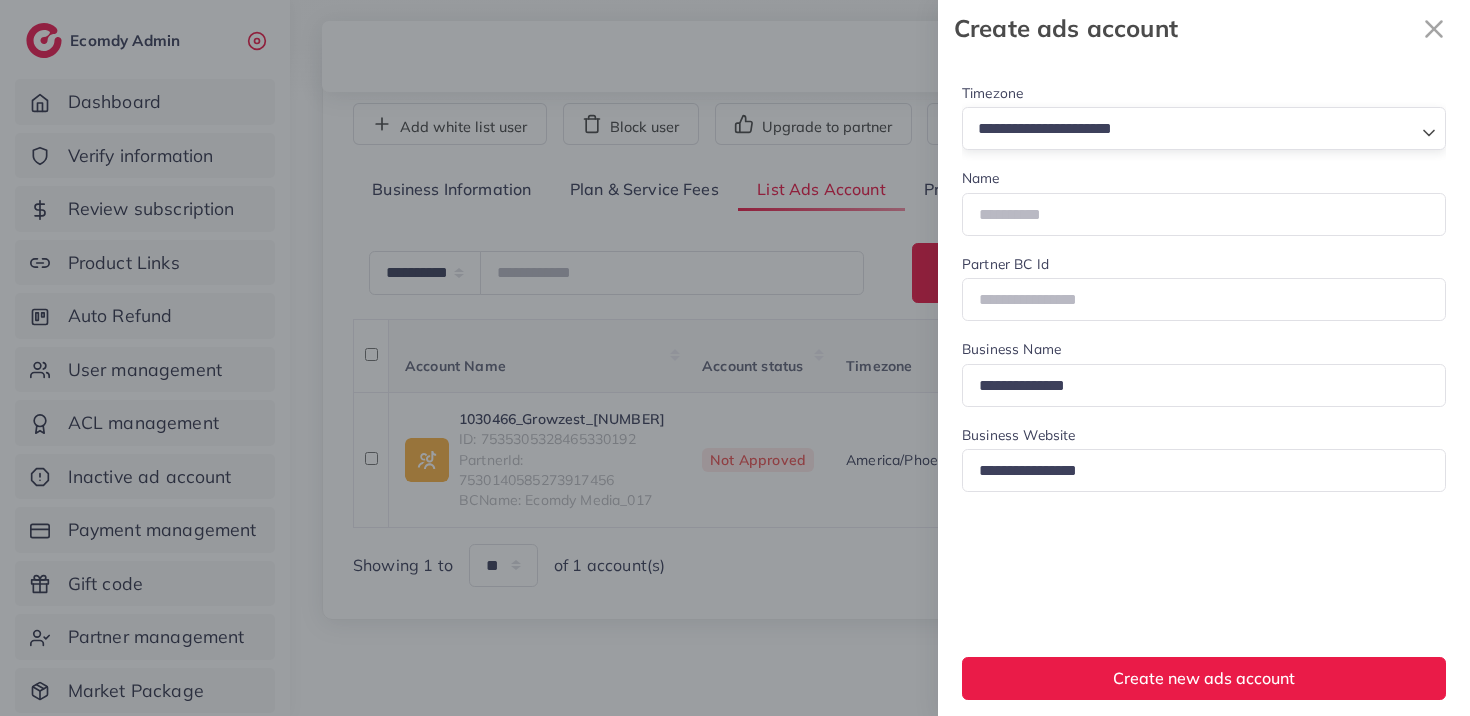 click at bounding box center (1192, 129) 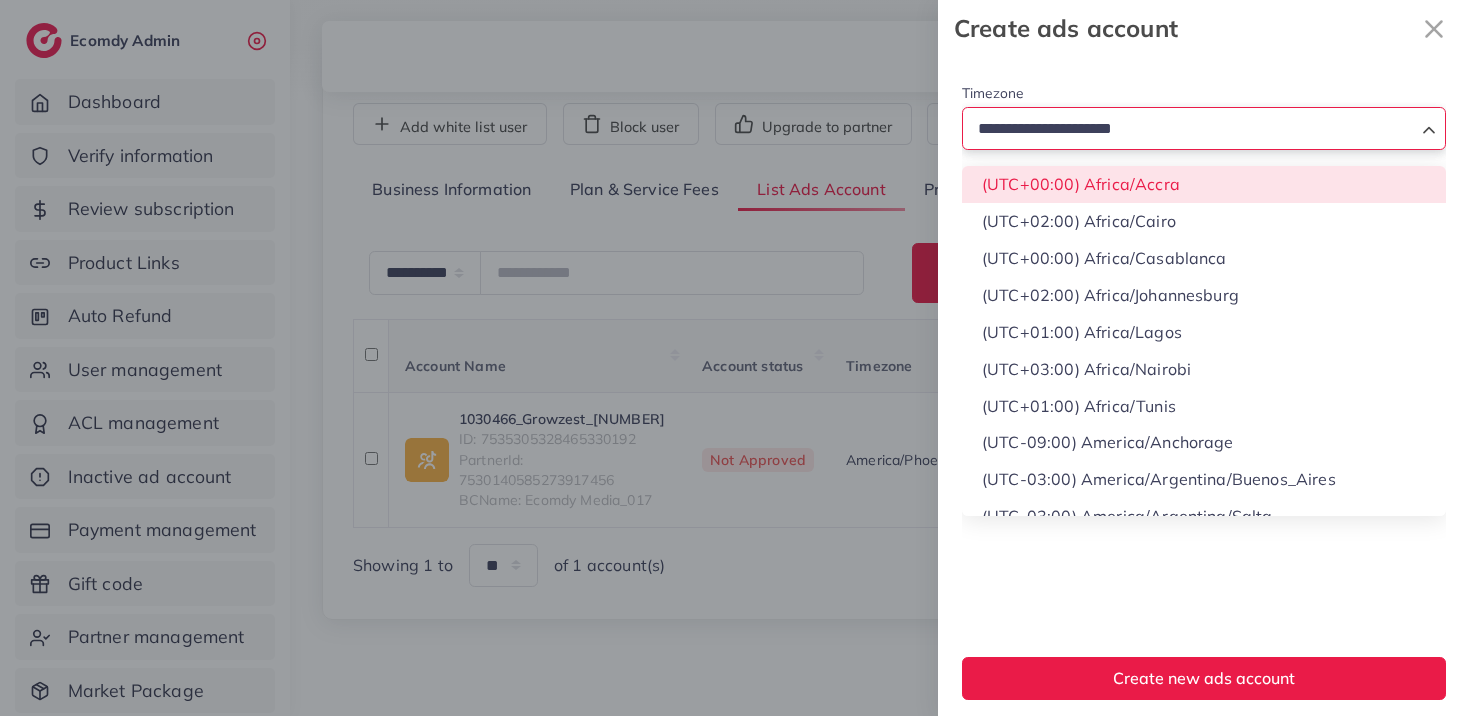 type on "*" 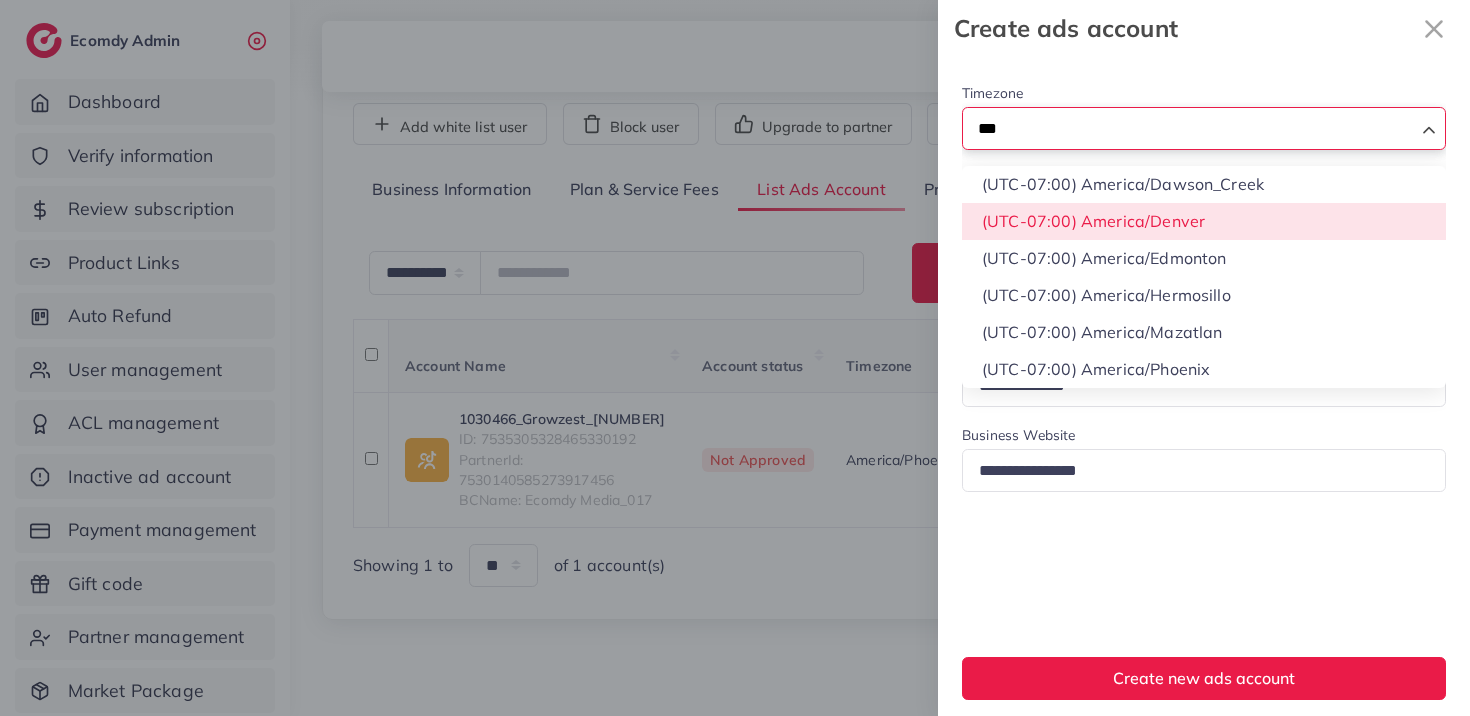 type on "***" 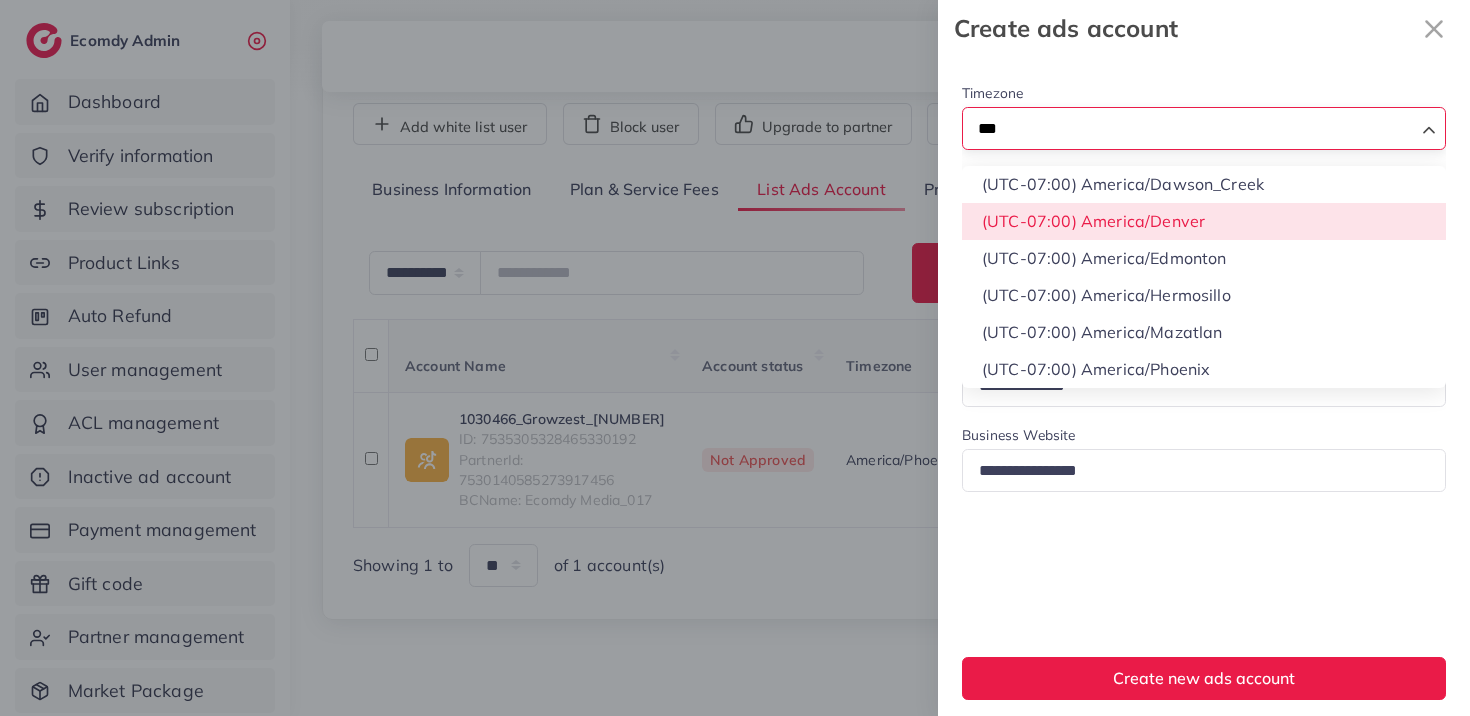 type 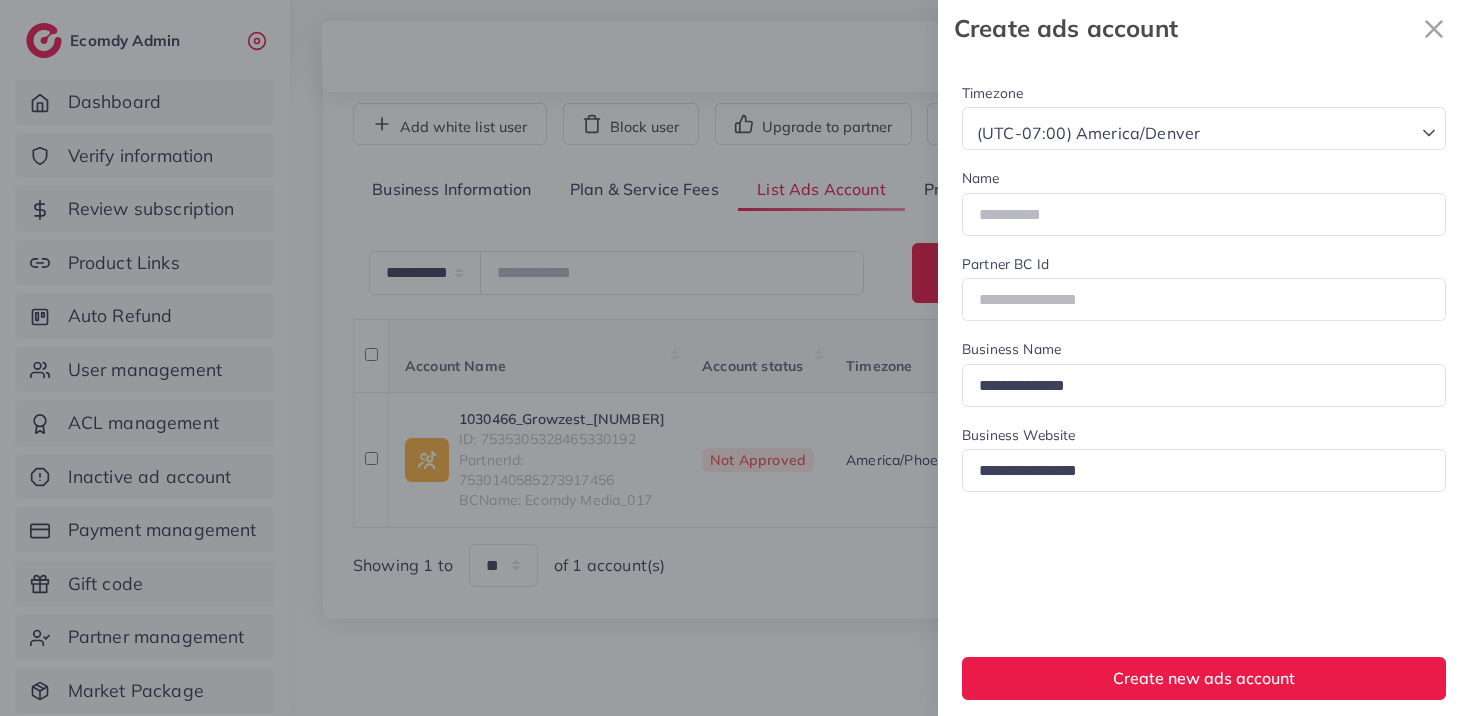 click on "**********" at bounding box center (0, 0) 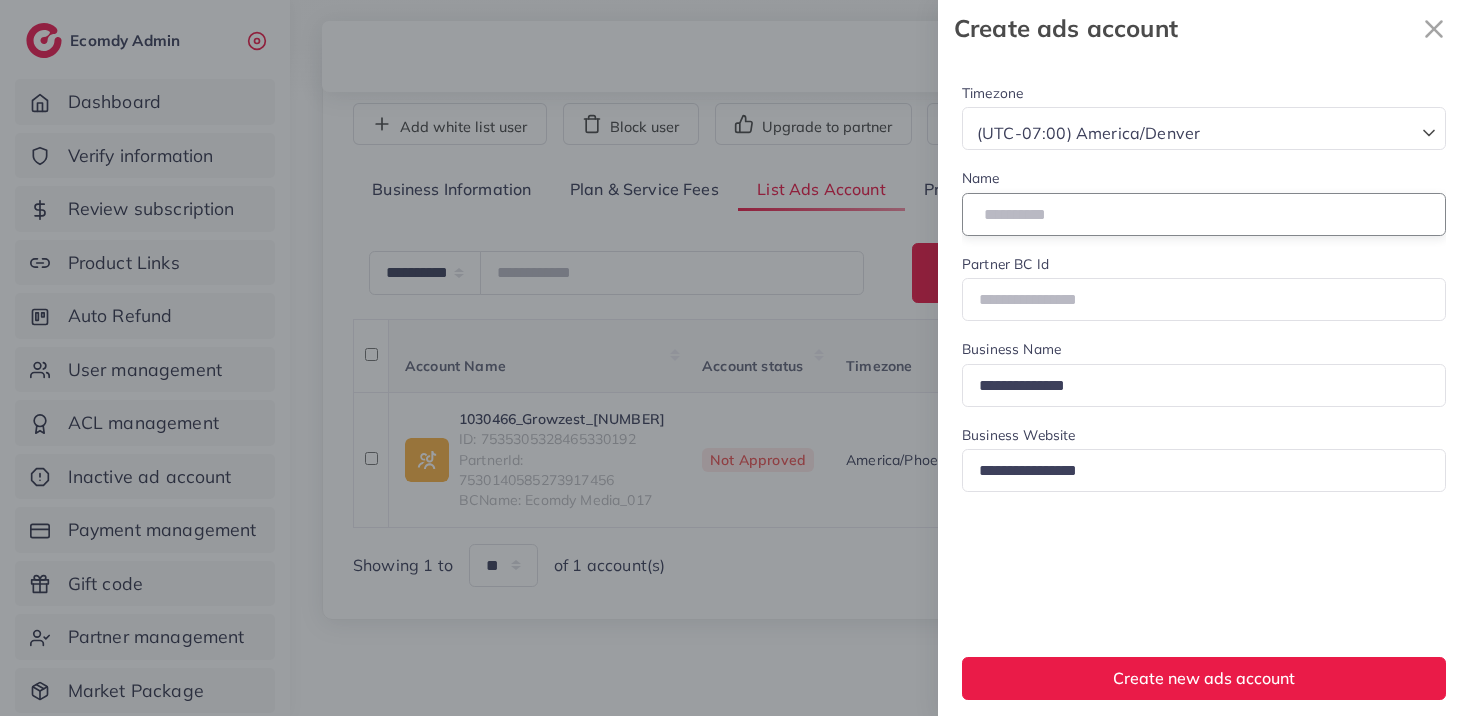 click at bounding box center [1204, 214] 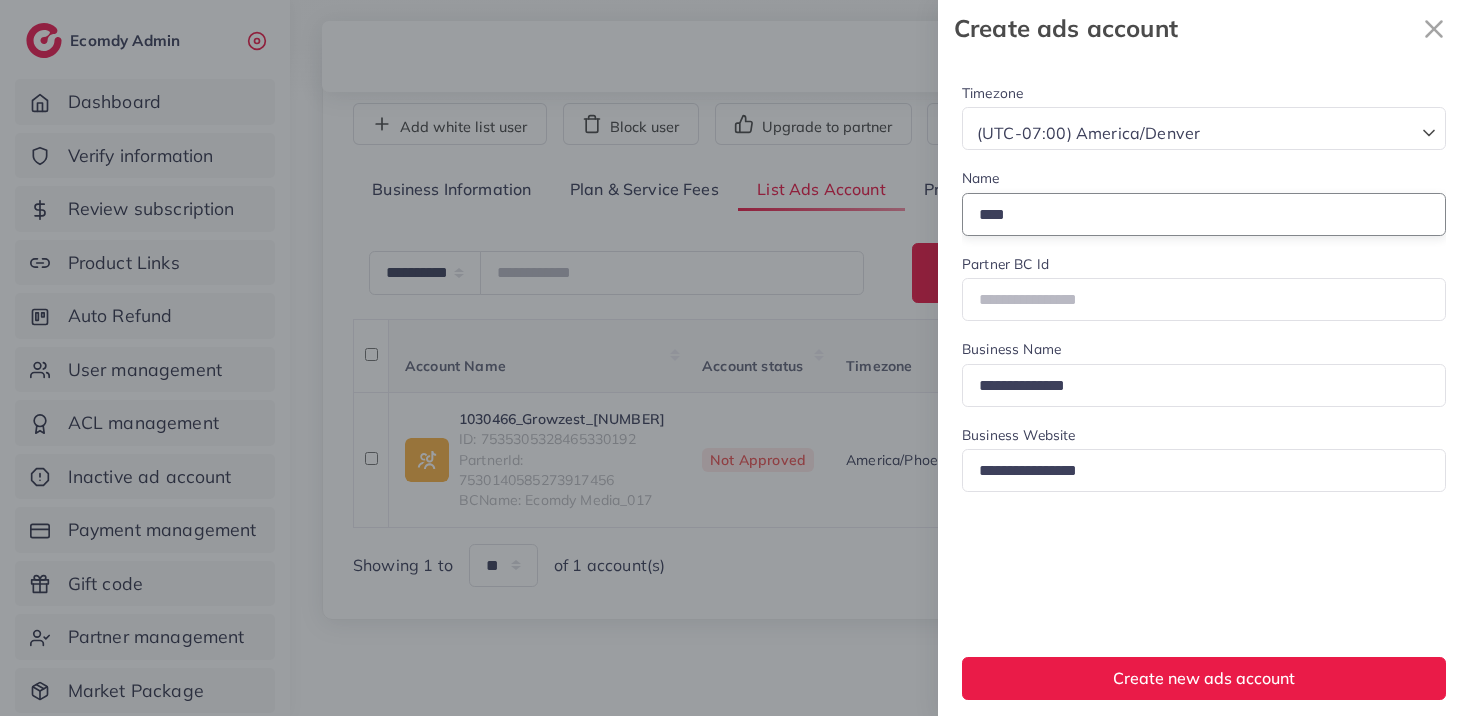 type on "****" 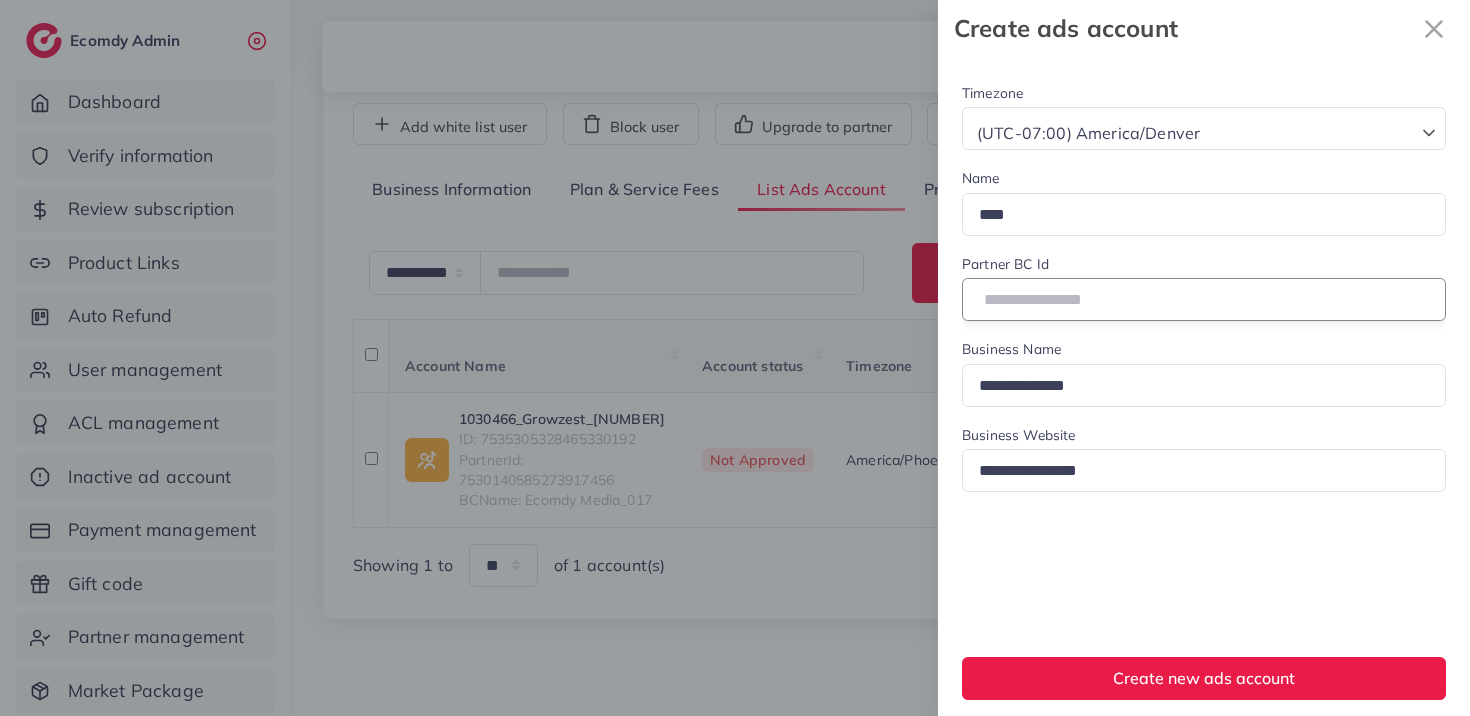 click at bounding box center [1204, 299] 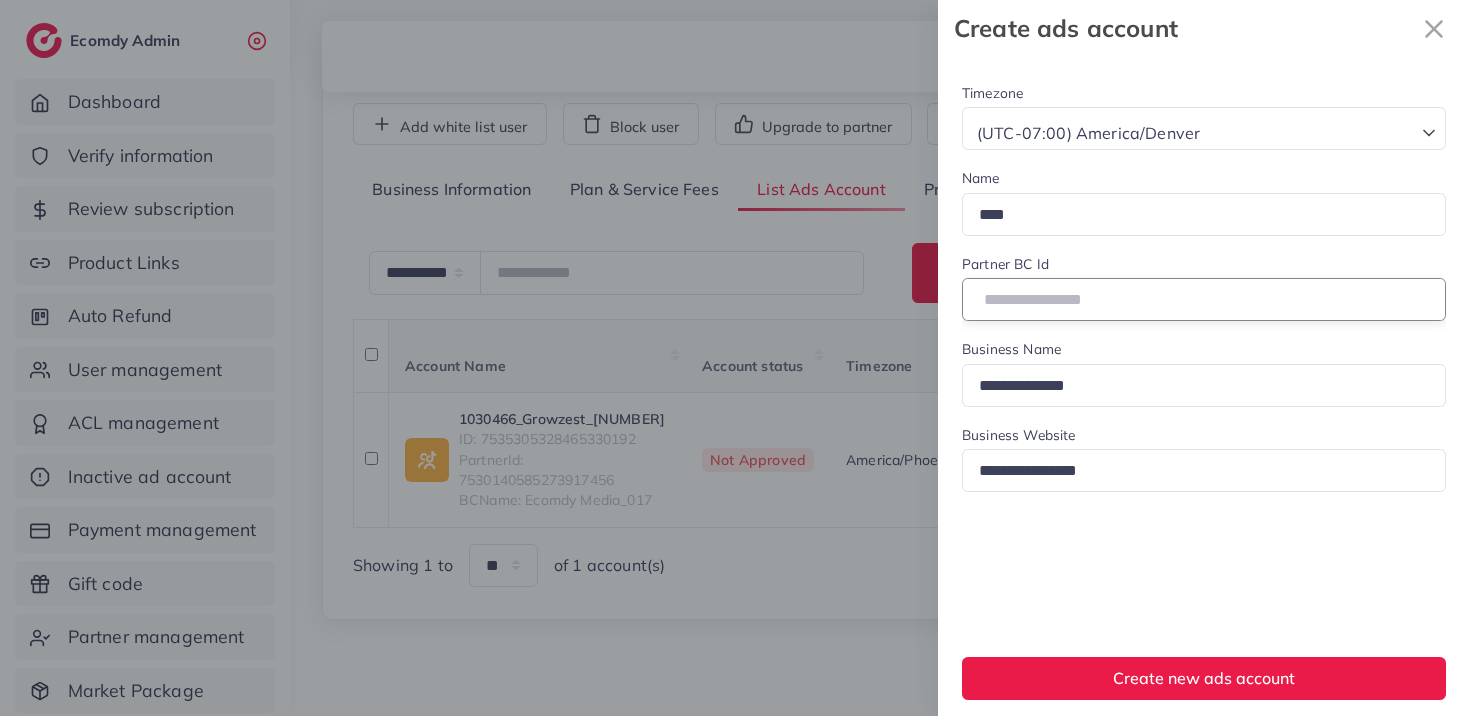 paste on "**********" 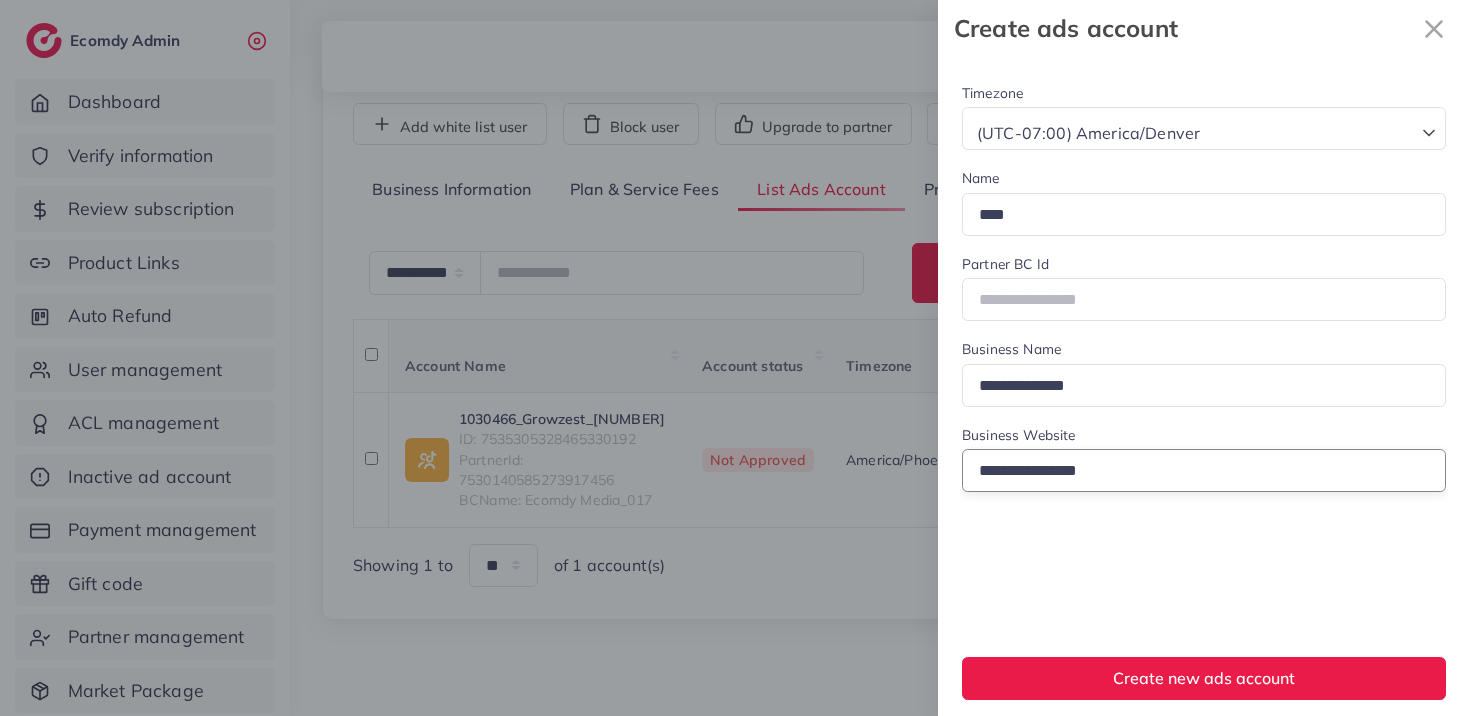 drag, startPoint x: 1129, startPoint y: 472, endPoint x: 910, endPoint y: 476, distance: 219.03653 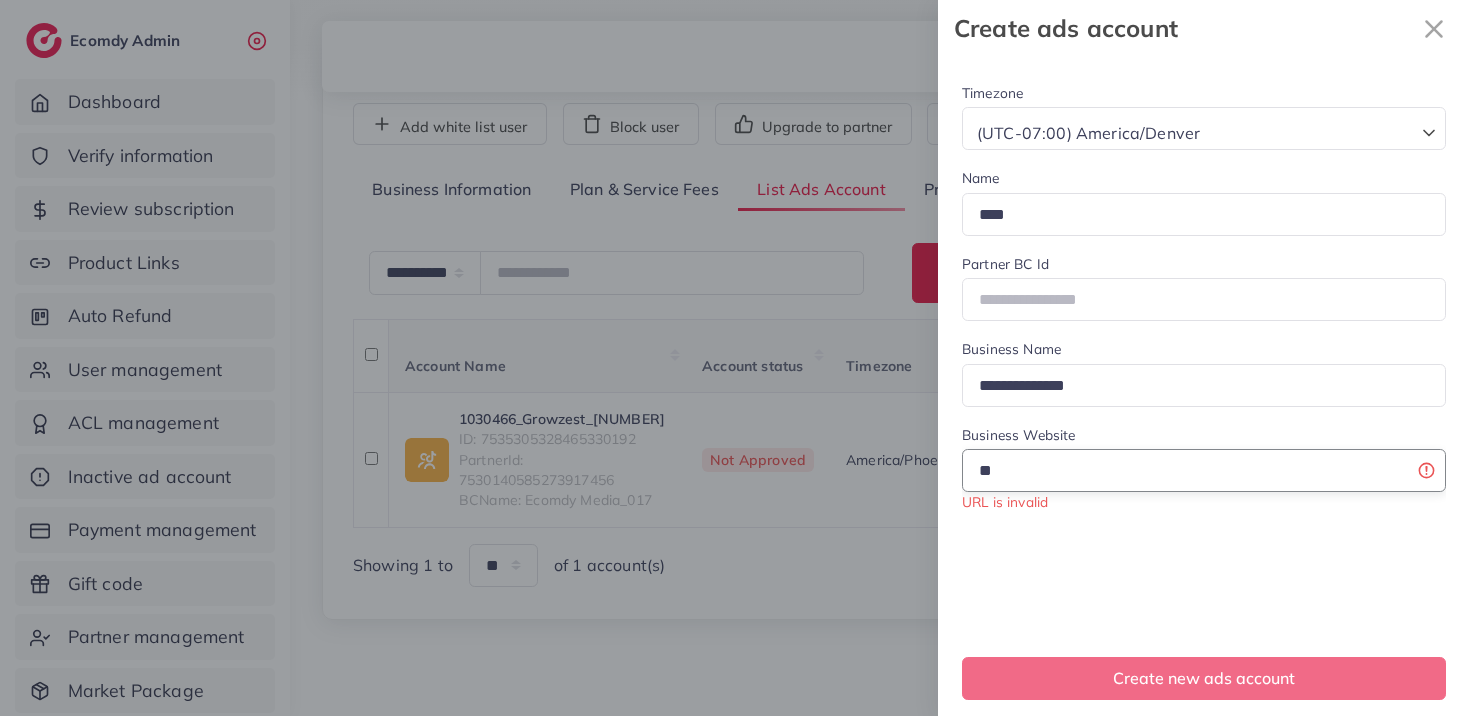 type on "*" 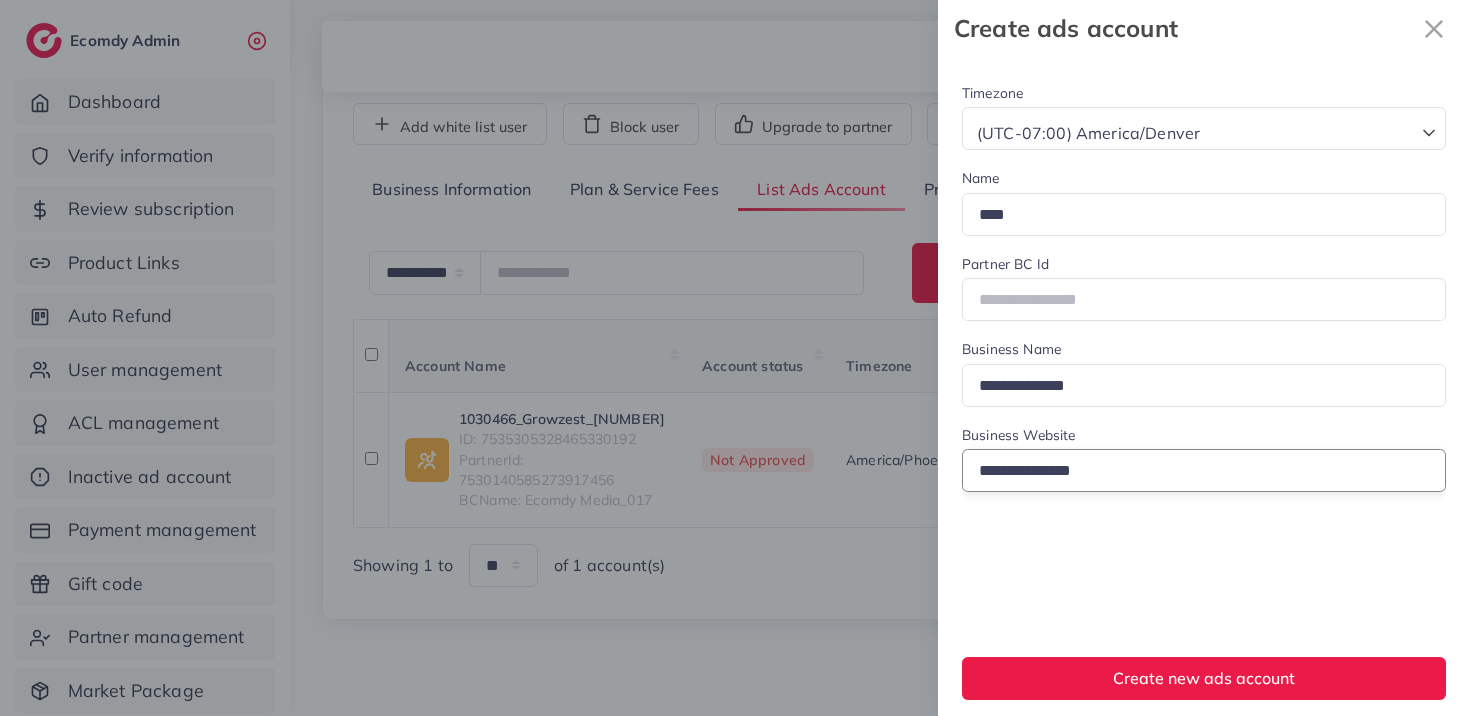 type on "**********" 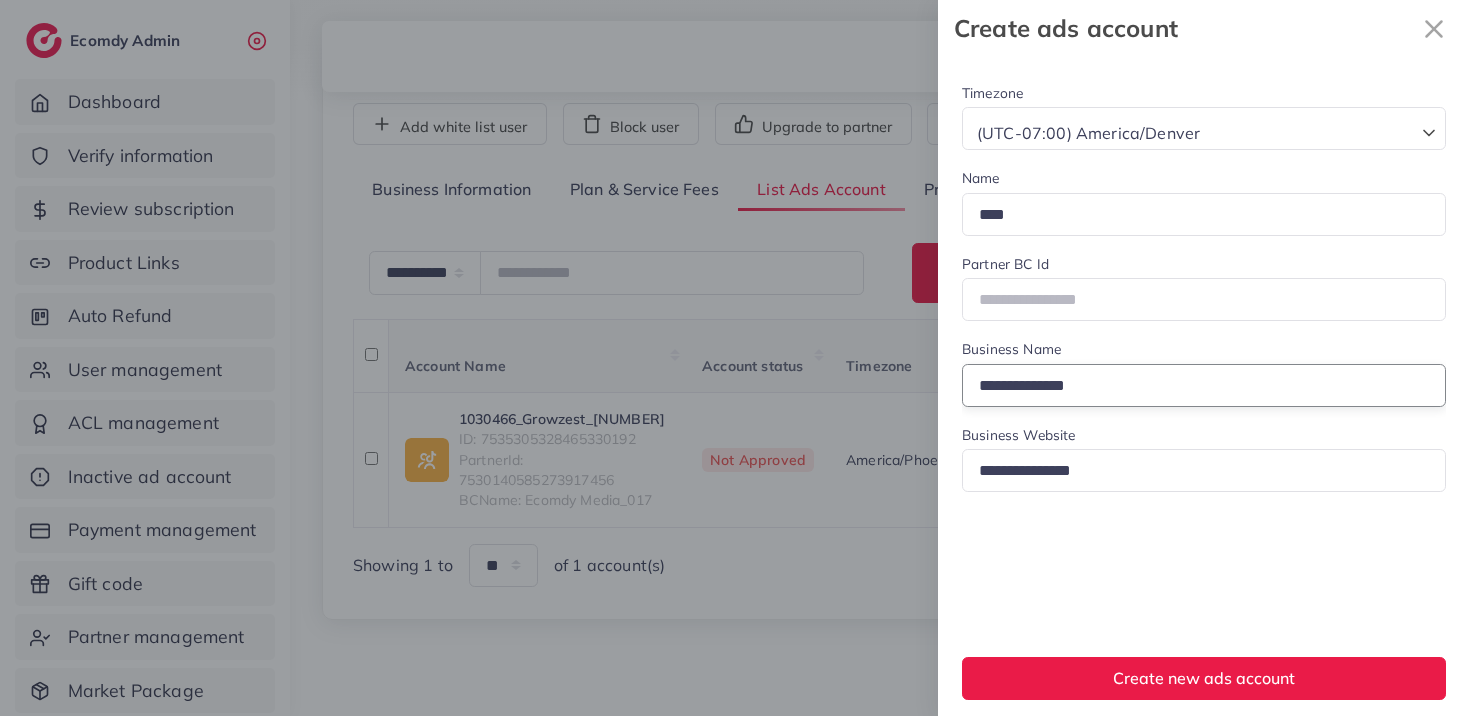 click on "**********" at bounding box center (1204, 385) 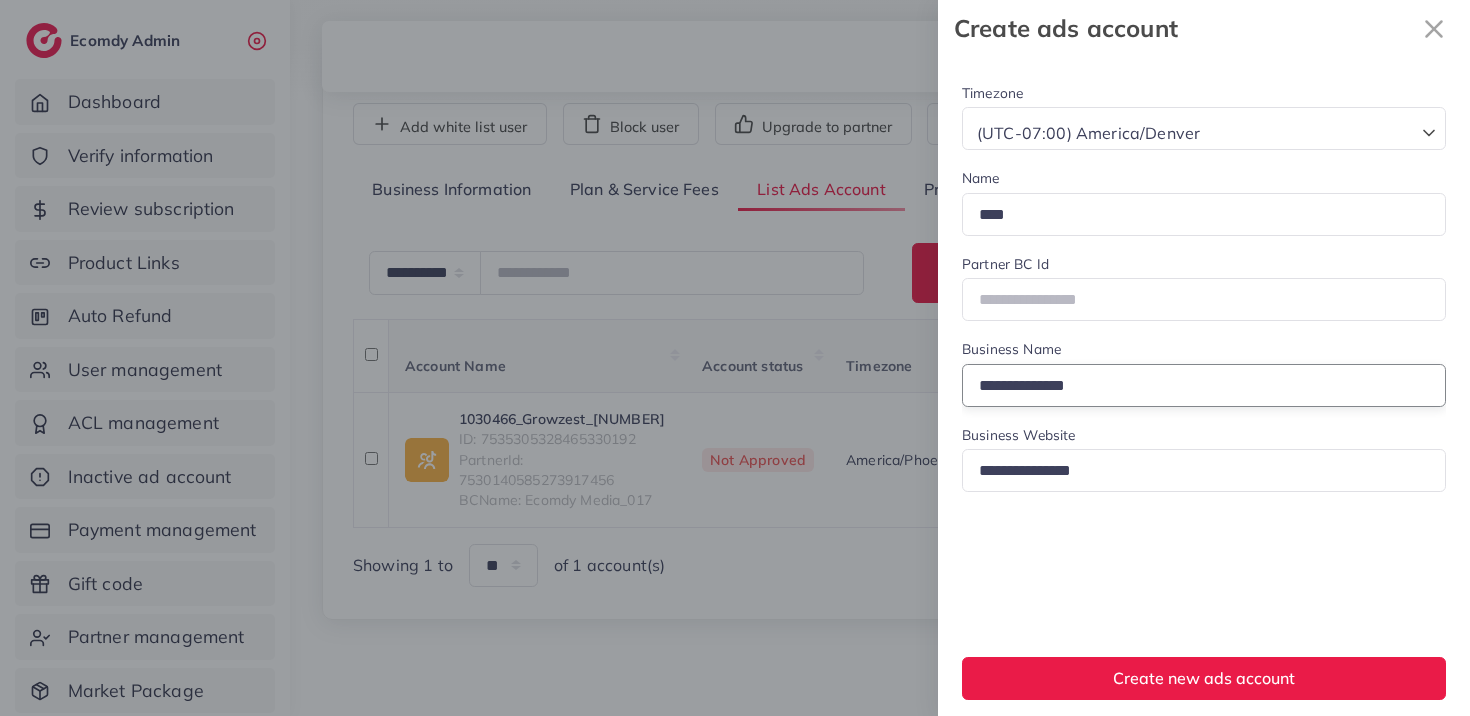 drag, startPoint x: 976, startPoint y: 389, endPoint x: 1171, endPoint y: 387, distance: 195.01025 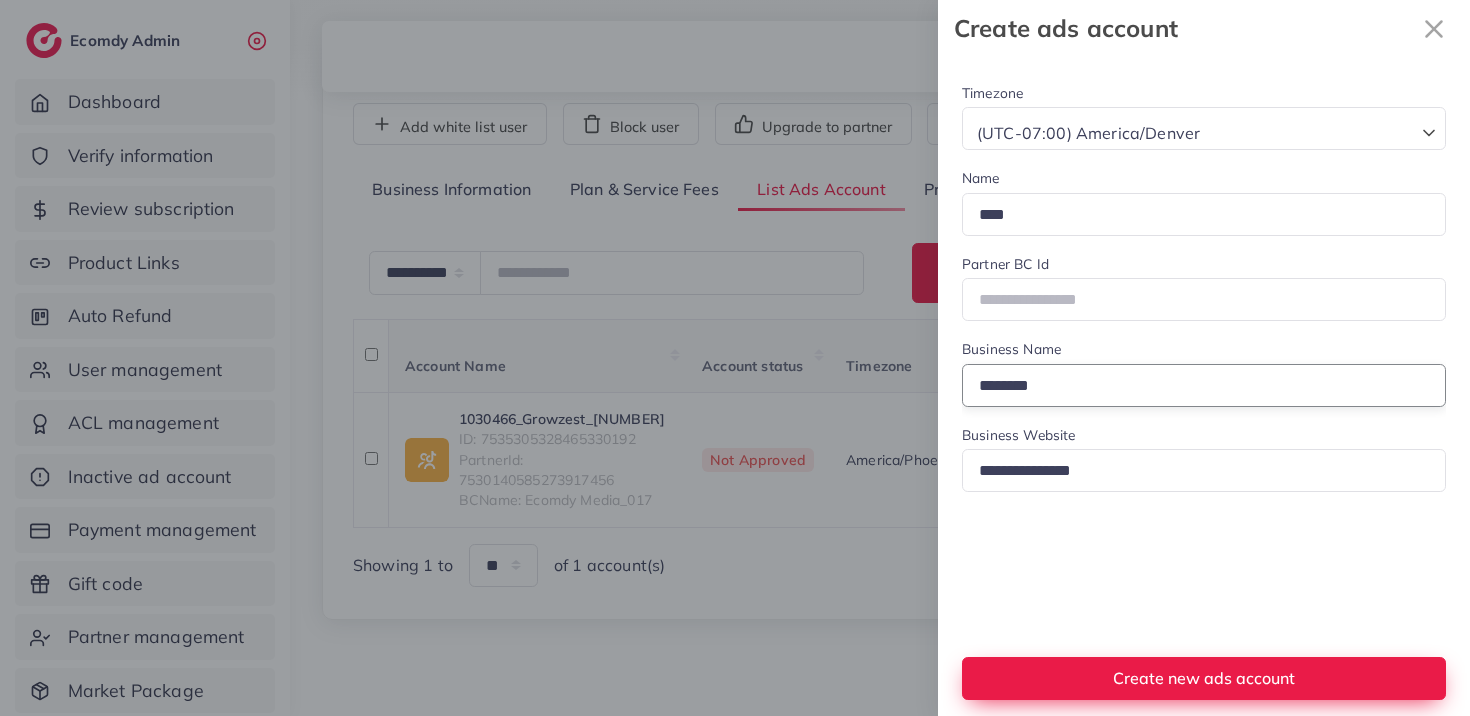 type on "********" 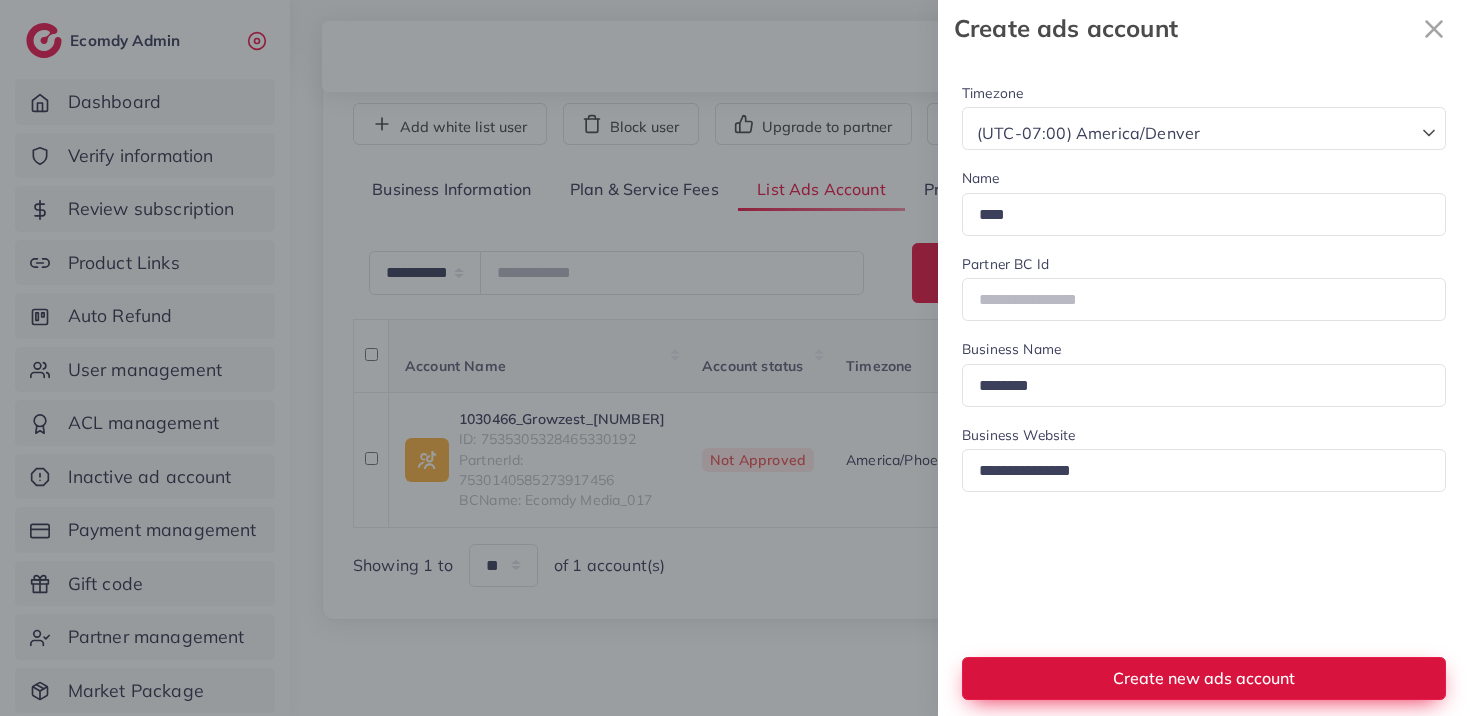 click on "Create new ads account" at bounding box center (1204, 678) 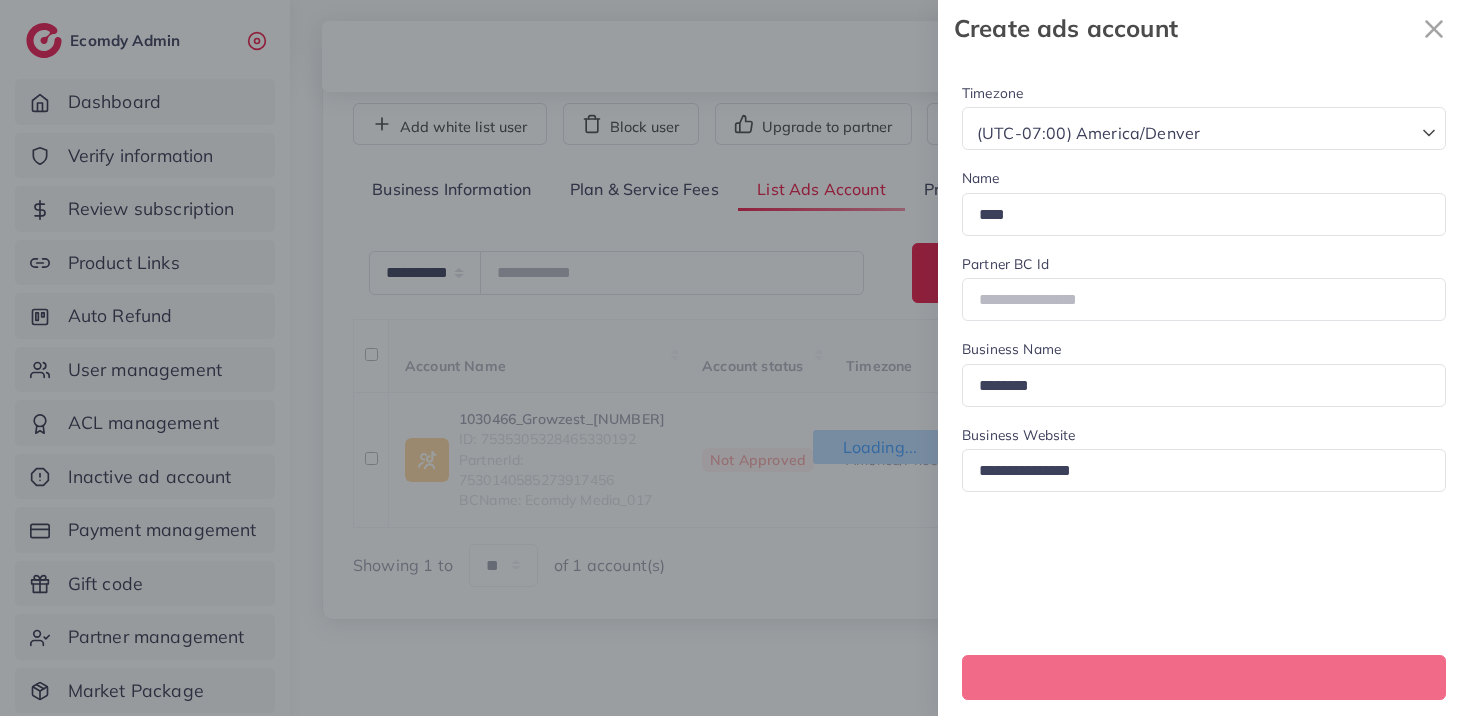 type 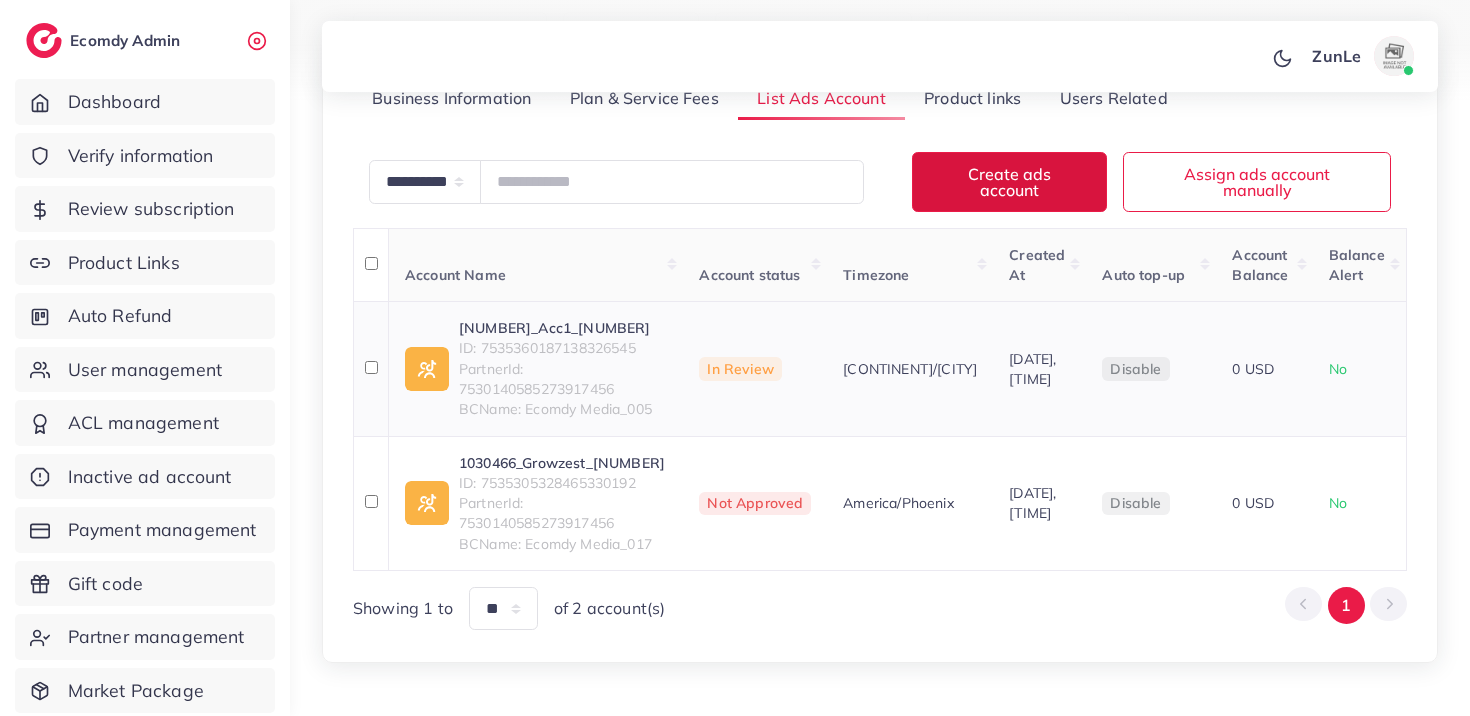 scroll, scrollTop: 297, scrollLeft: 0, axis: vertical 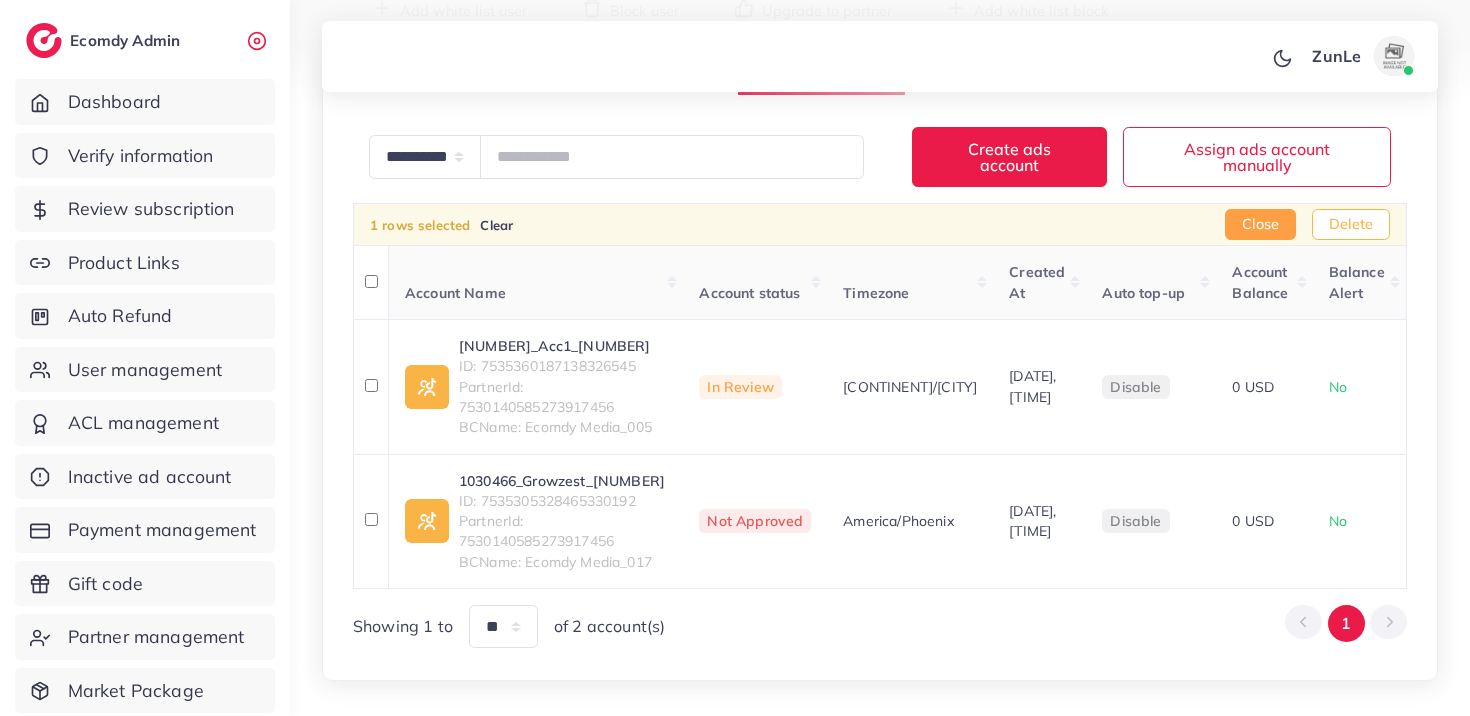 click on "Delete" at bounding box center (1351, 225) 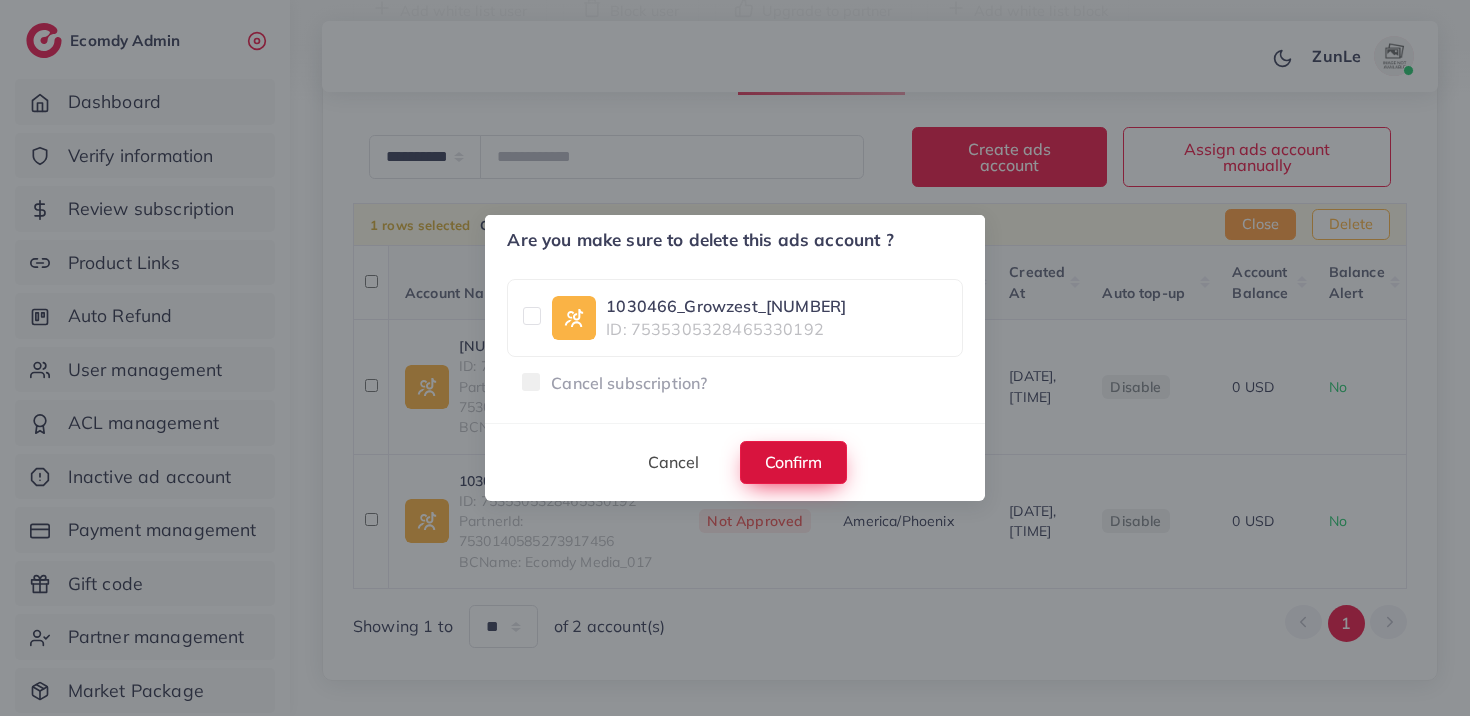 click on "Confirm" at bounding box center [793, 462] 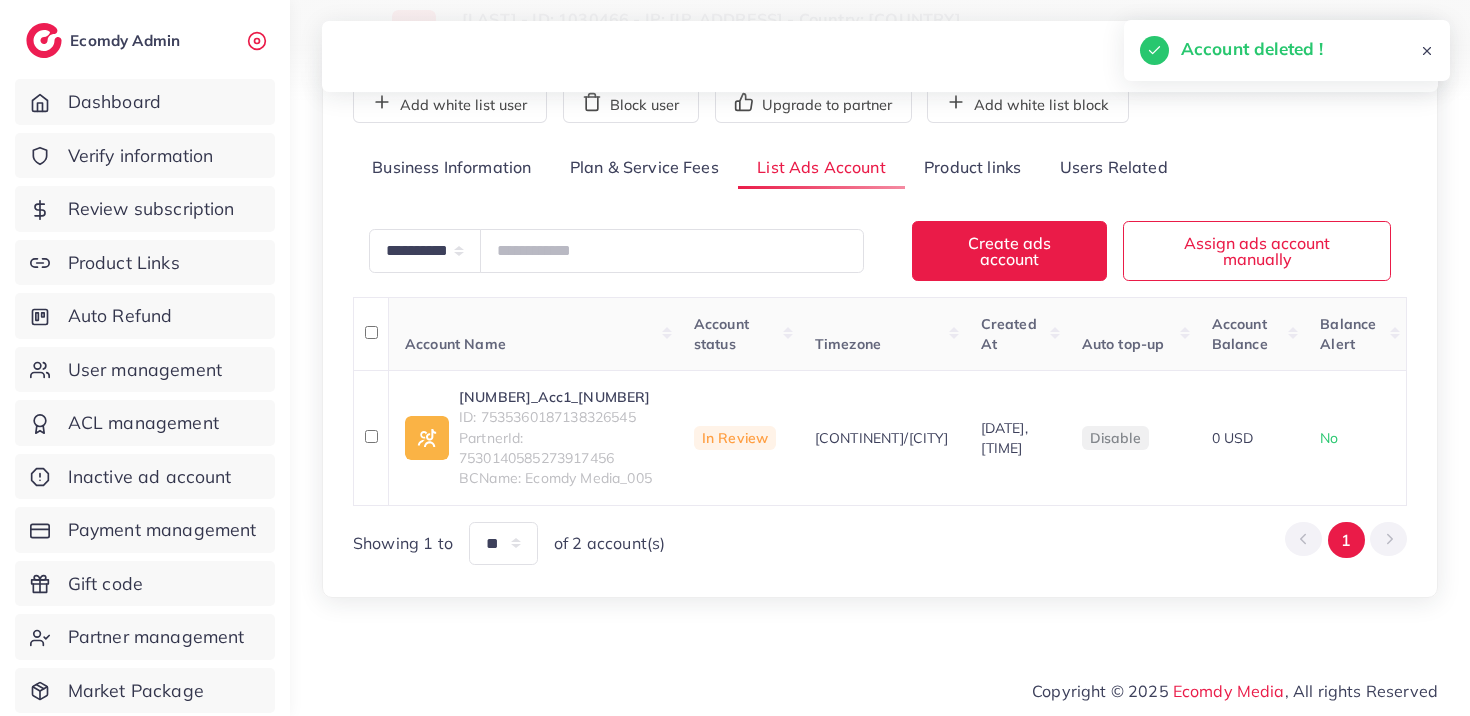 scroll, scrollTop: 187, scrollLeft: 0, axis: vertical 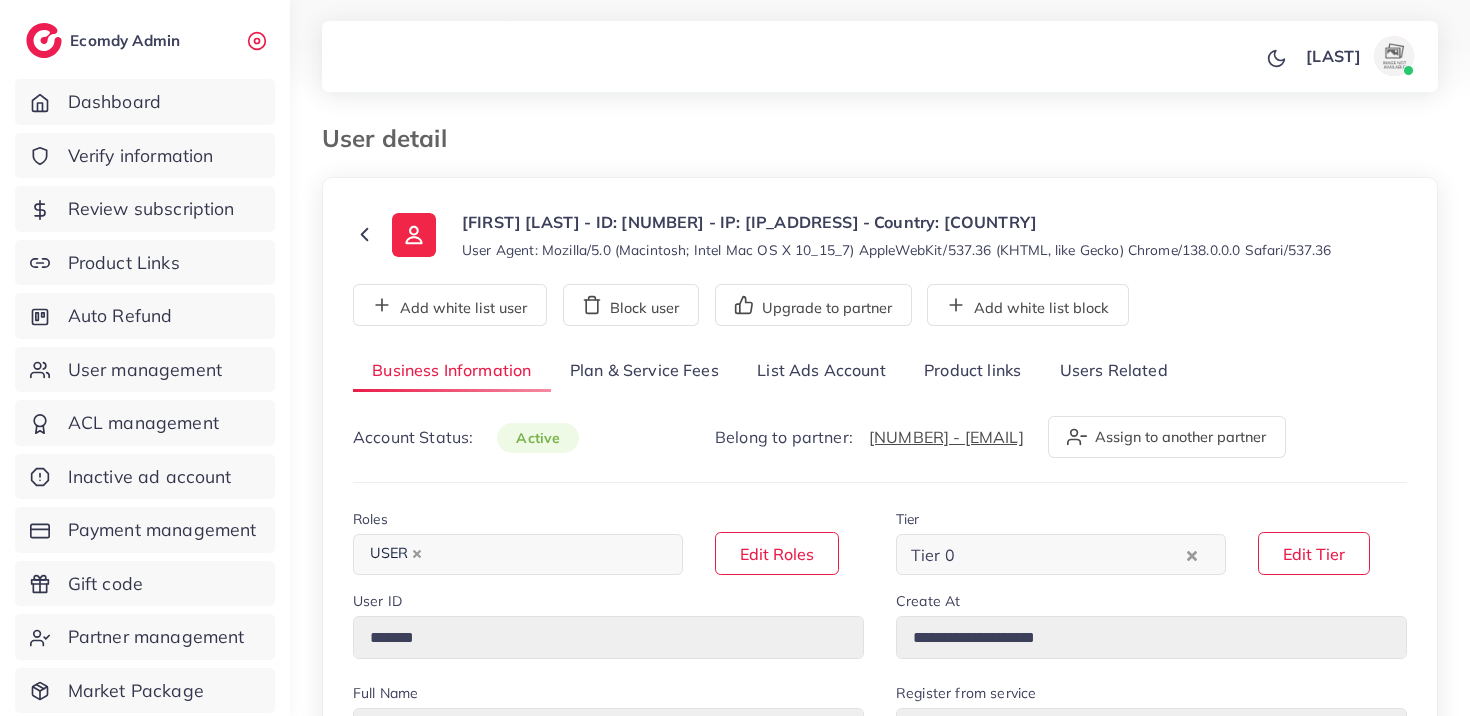 select on "*******" 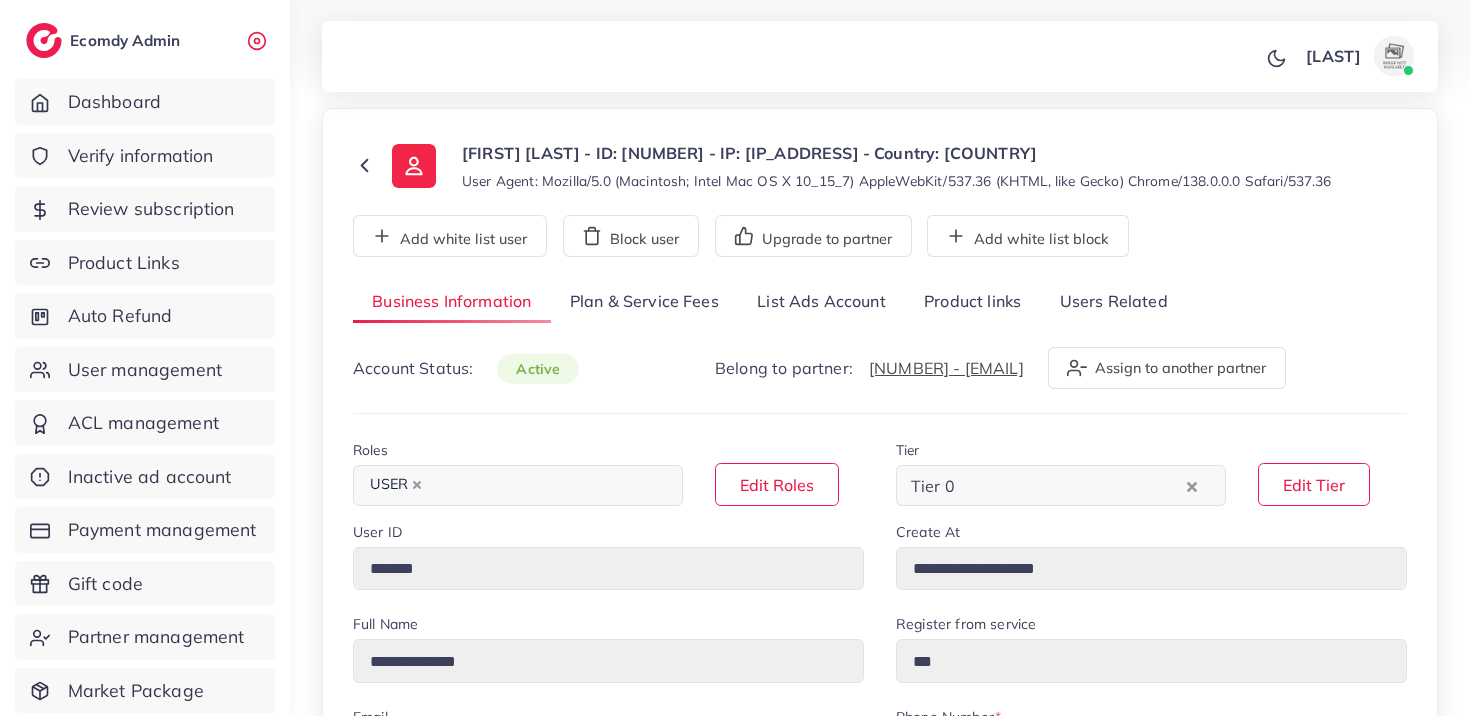 scroll, scrollTop: 67, scrollLeft: 0, axis: vertical 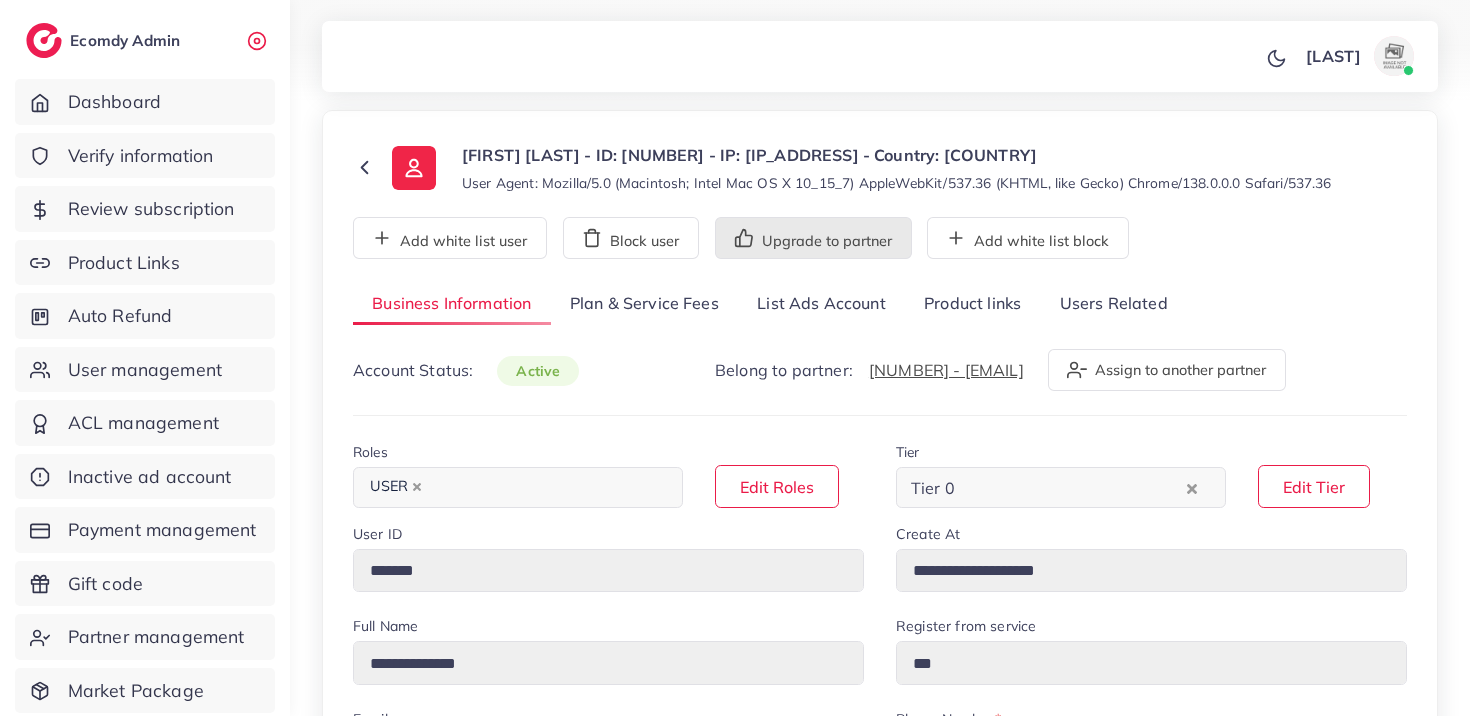 click on "List Ads Account" at bounding box center [821, 304] 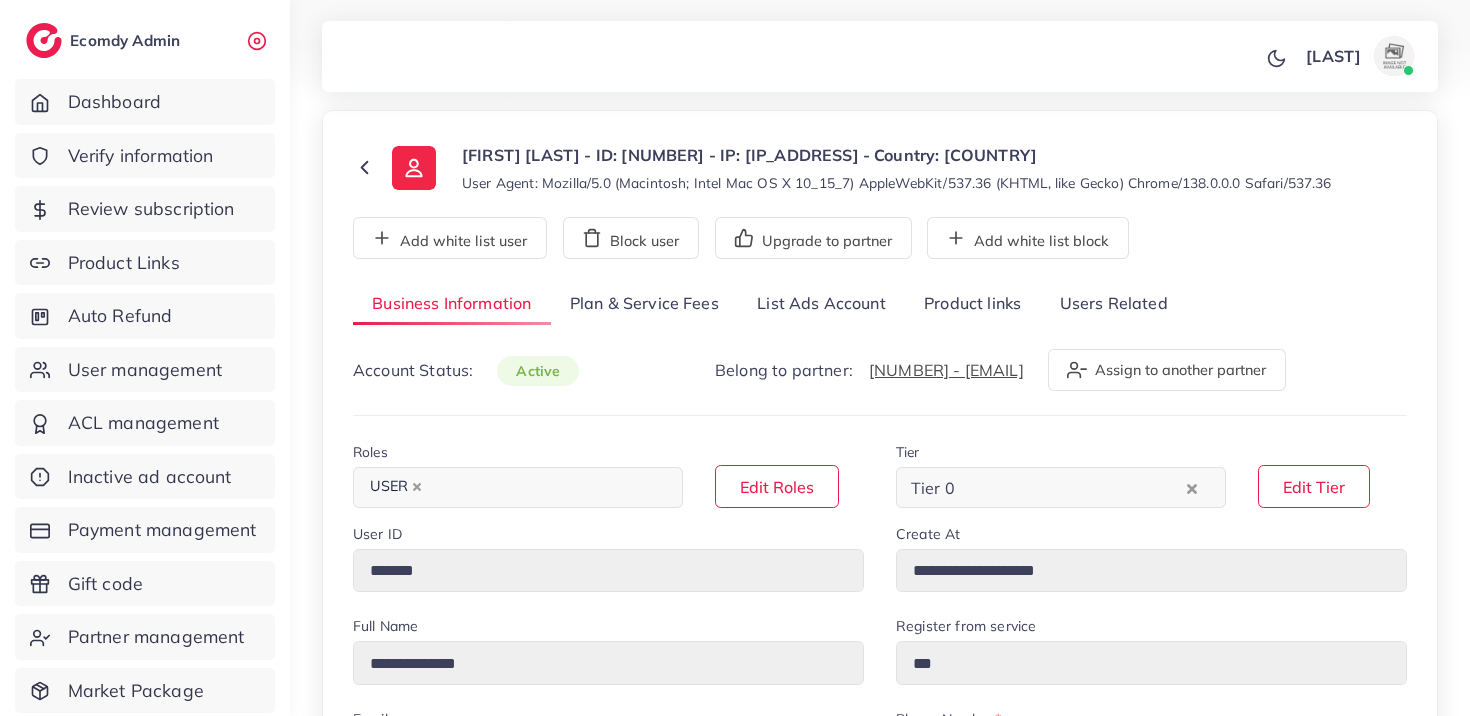 scroll, scrollTop: 15, scrollLeft: 0, axis: vertical 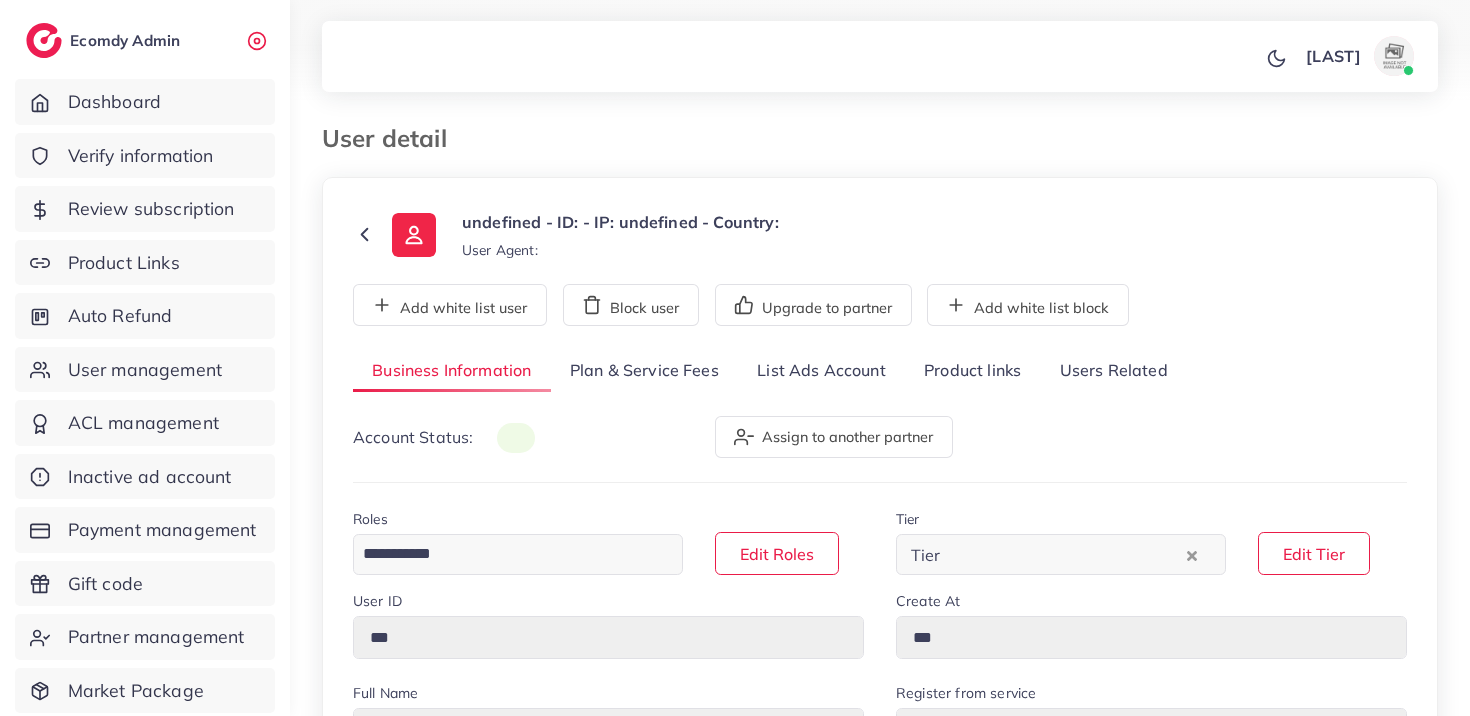 type on "*******" 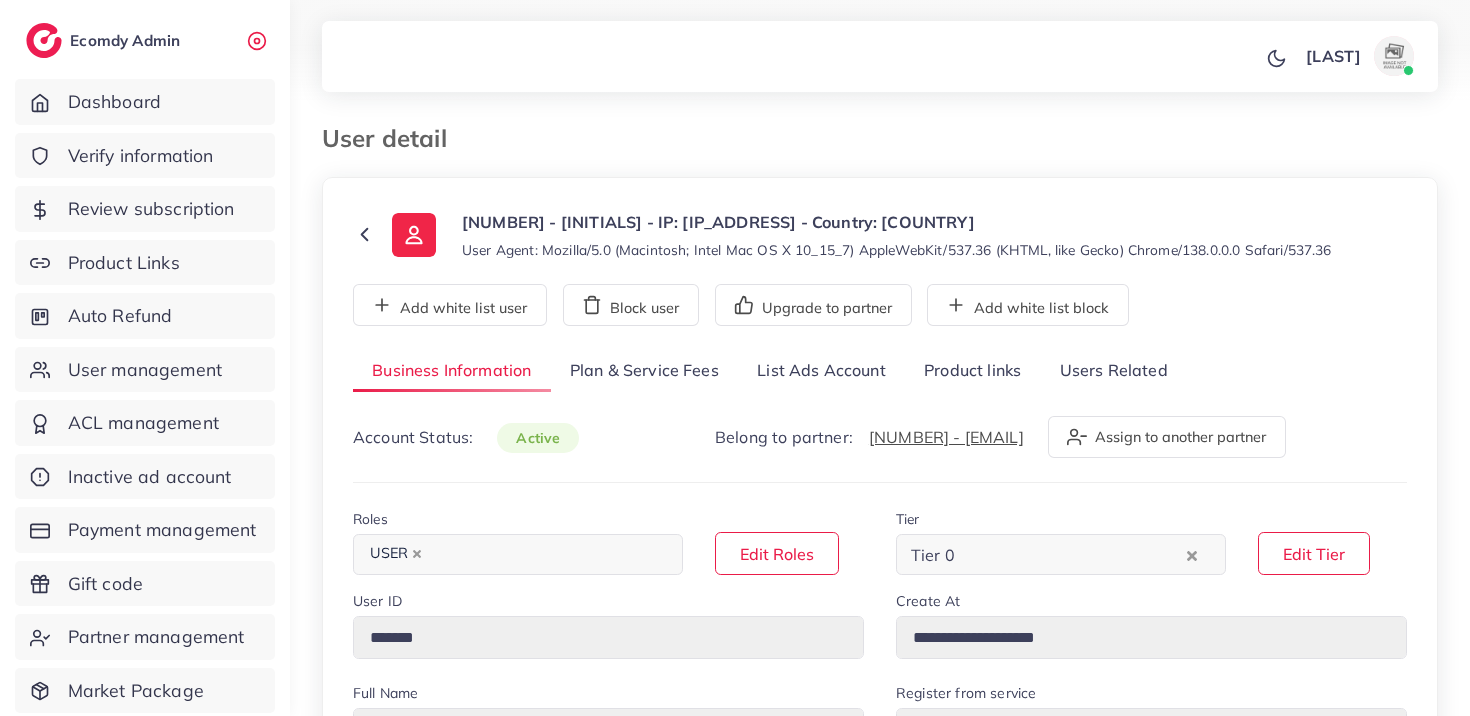 click on "List Ads Account" at bounding box center (821, 371) 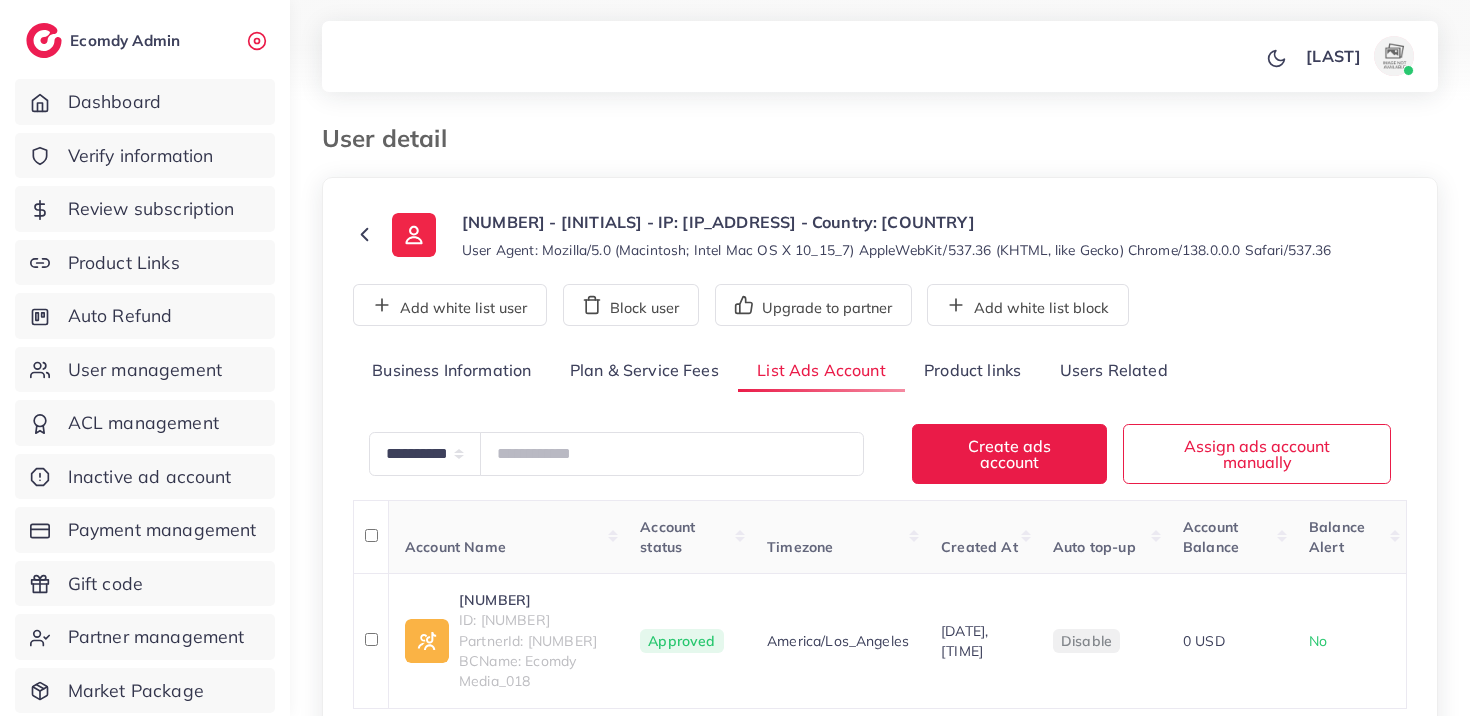 scroll, scrollTop: 187, scrollLeft: 0, axis: vertical 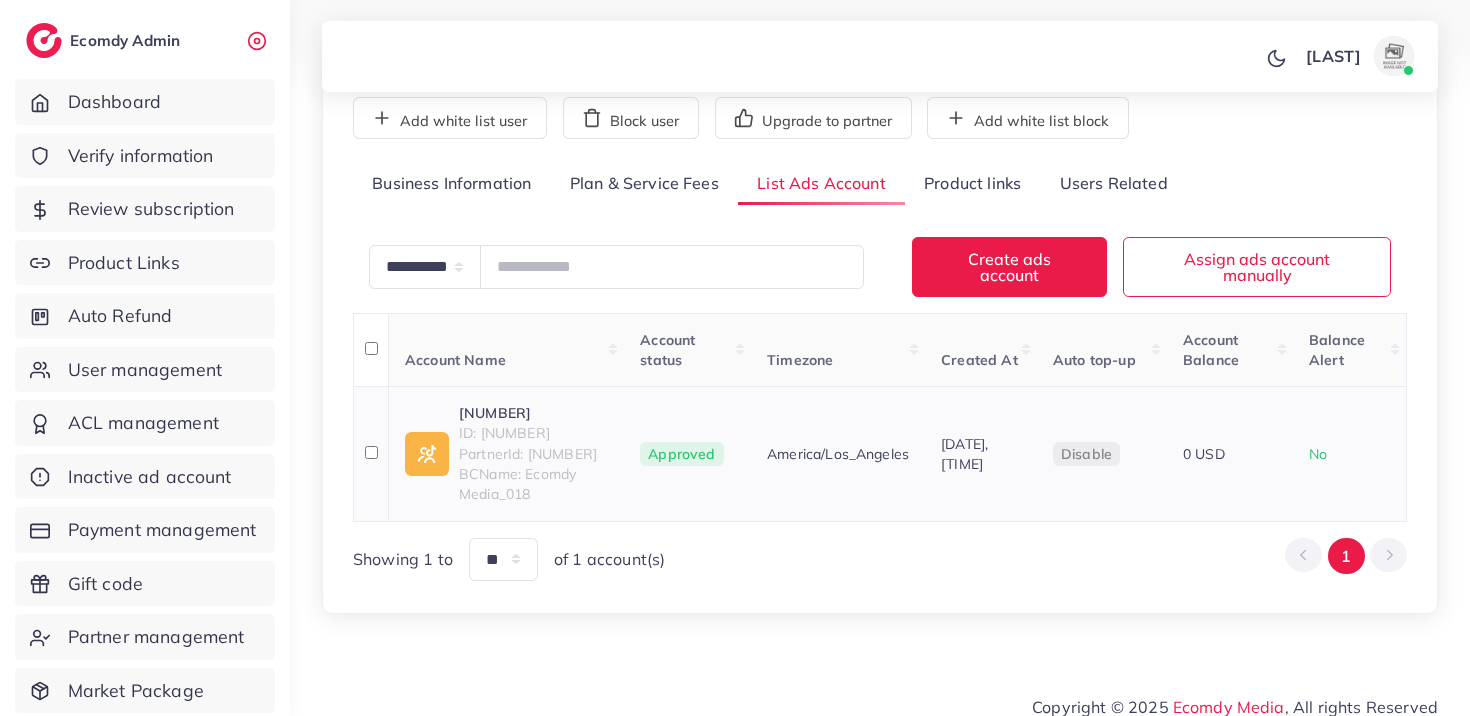 click on "ID: 7535296677712969744" at bounding box center (533, 433) 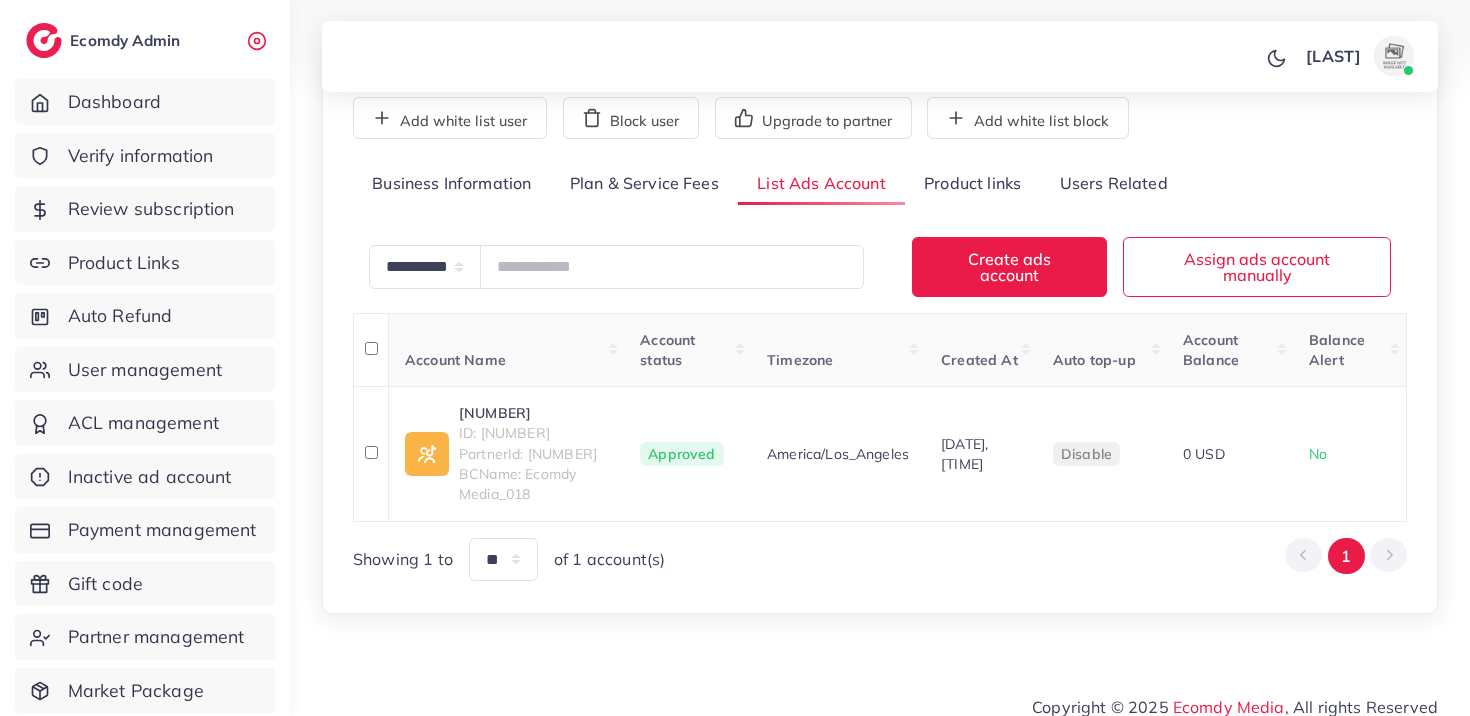 copy on "7535296677712969744" 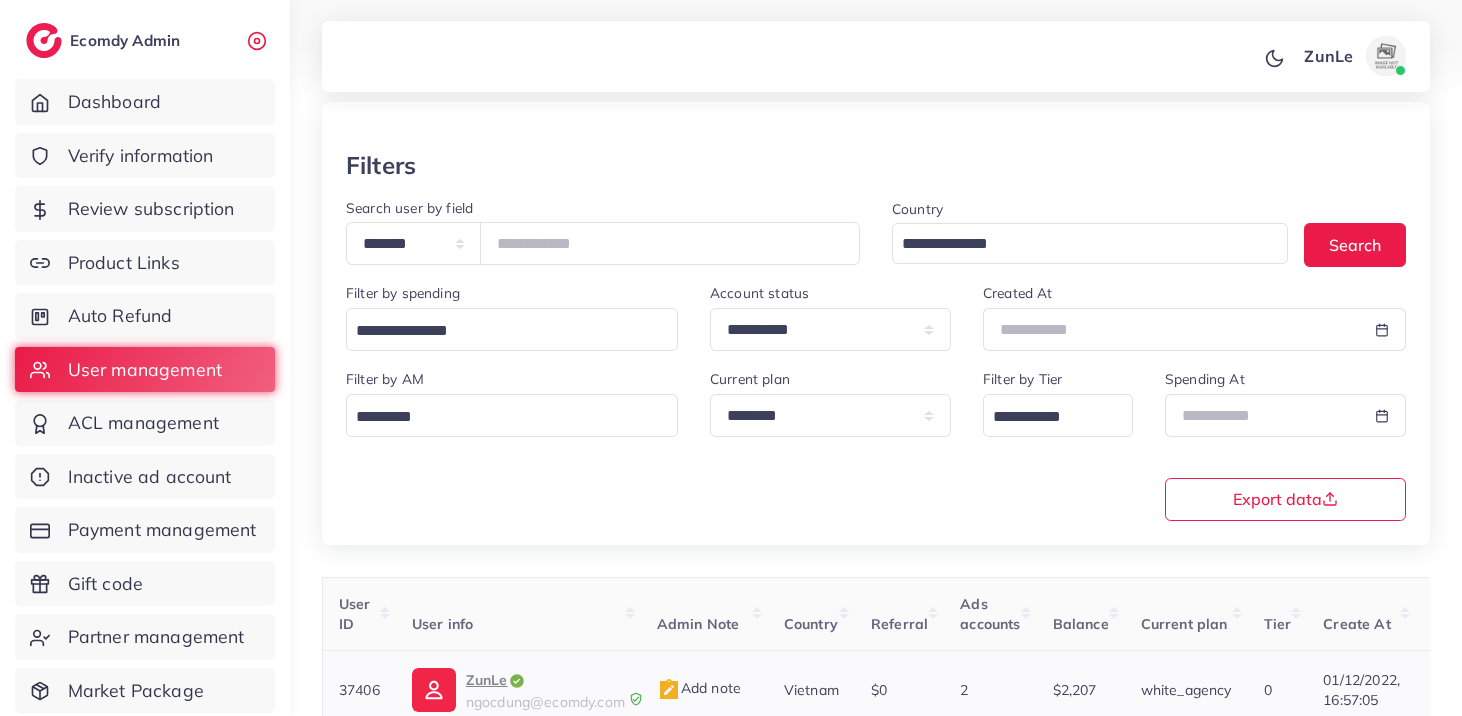 scroll, scrollTop: 0, scrollLeft: 0, axis: both 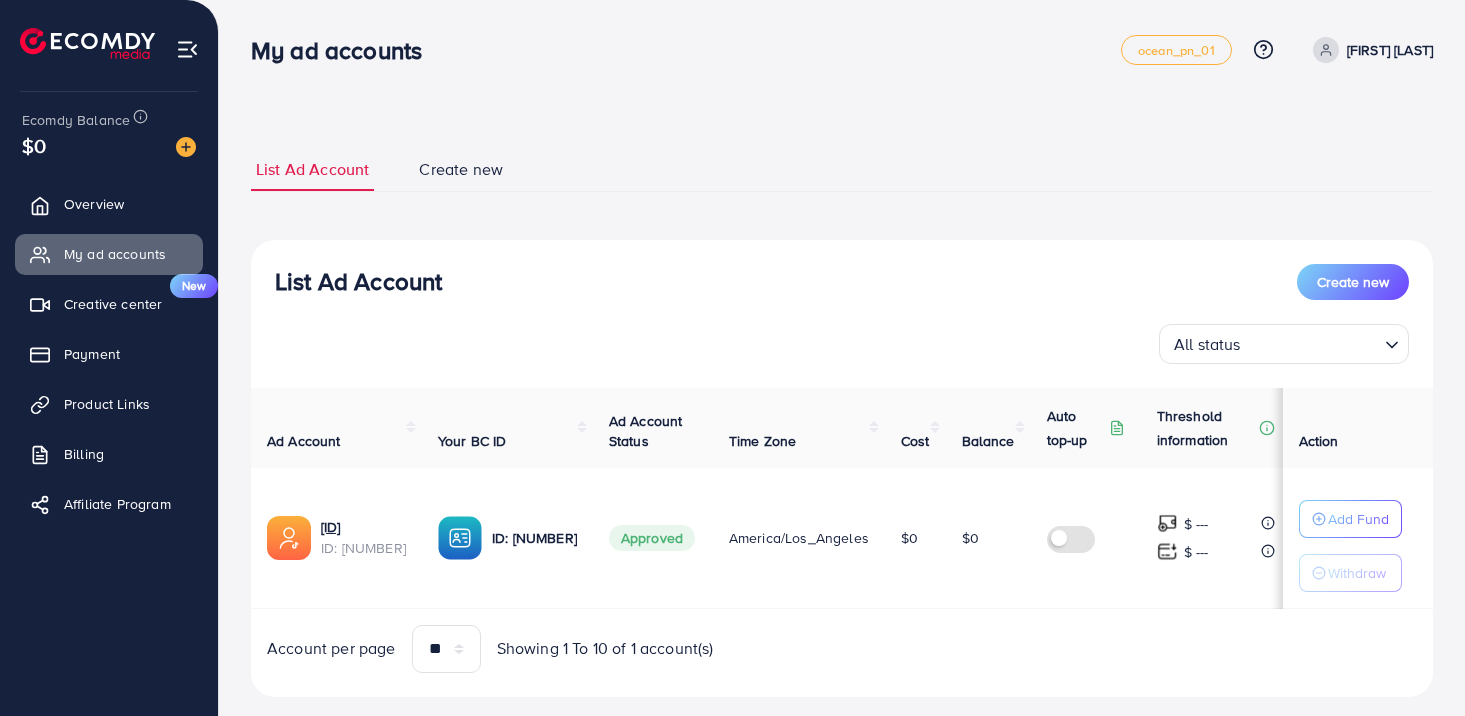 click on "List Ad Account Create new  List Ad Account   Create new
All status
Loading...                   Ad Account Your BC ID Ad Account Status Time Zone Cost Balance Auto top-up Threshold information Action            [ID]  ID: [NUMBER] ID: [NUMBER]  Approved   America/Los_Angeles   $0   $0   $ ---   $ ---   Add Fund   Withdraw           Account per page  ** ** ** ***  Showing 1 To 10 of 1 account(s)   Step 1: TikTok For Business Account   Connect to TikTok for Business to access all of your business account in one place   Connect TikTok For Business   Connect  If you don't have any account, you can  Create New.  By connecting your account, you agree to our   TikTok Business Product (Data) Terms   Step 2: TikTok For Business Center   Business Center is a powerful business management tool that lets organizations  No Business account found  Create New   Step 3: TikTok Ad Account   Create a TikTok Ad account  Business Center name Currency" at bounding box center [842, 422] 